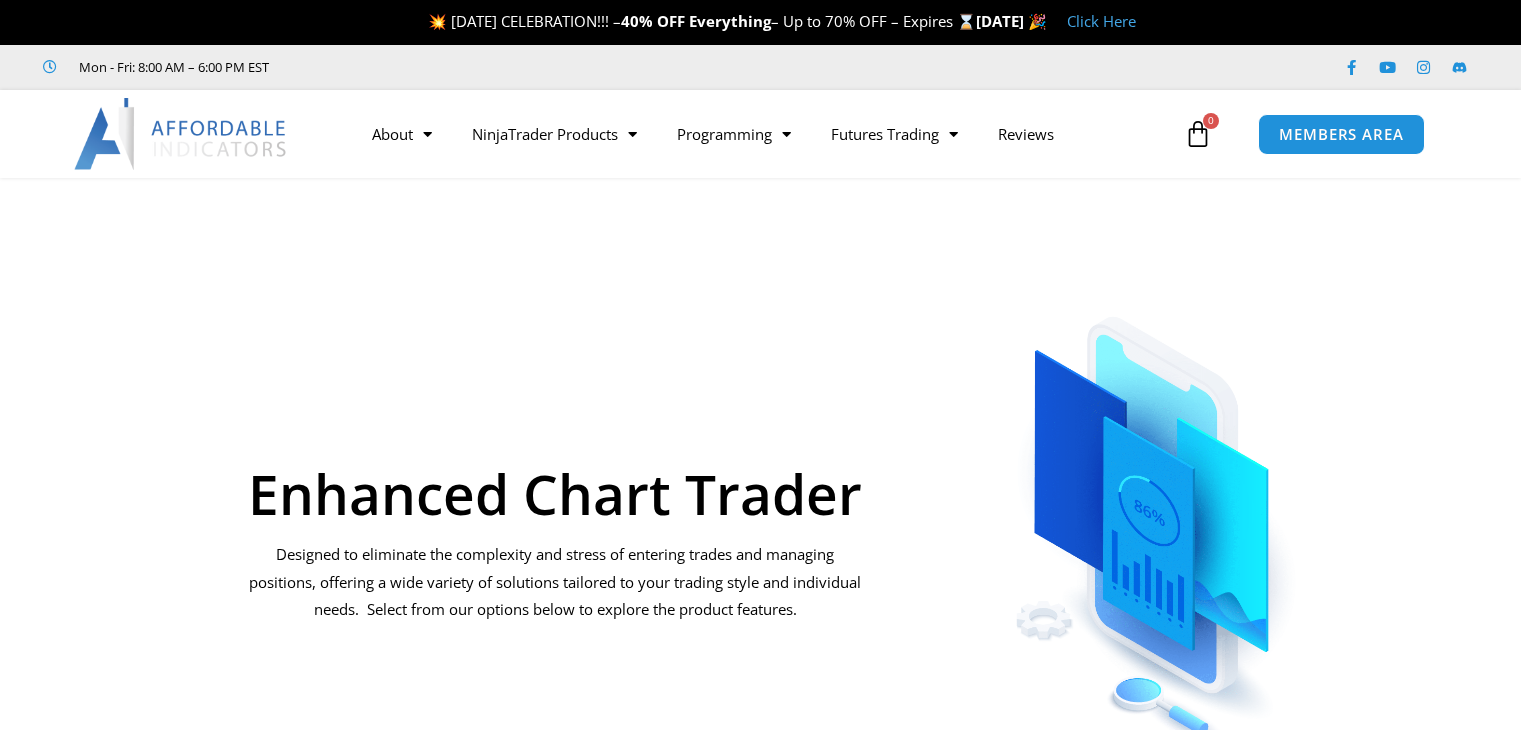 scroll, scrollTop: 0, scrollLeft: 0, axis: both 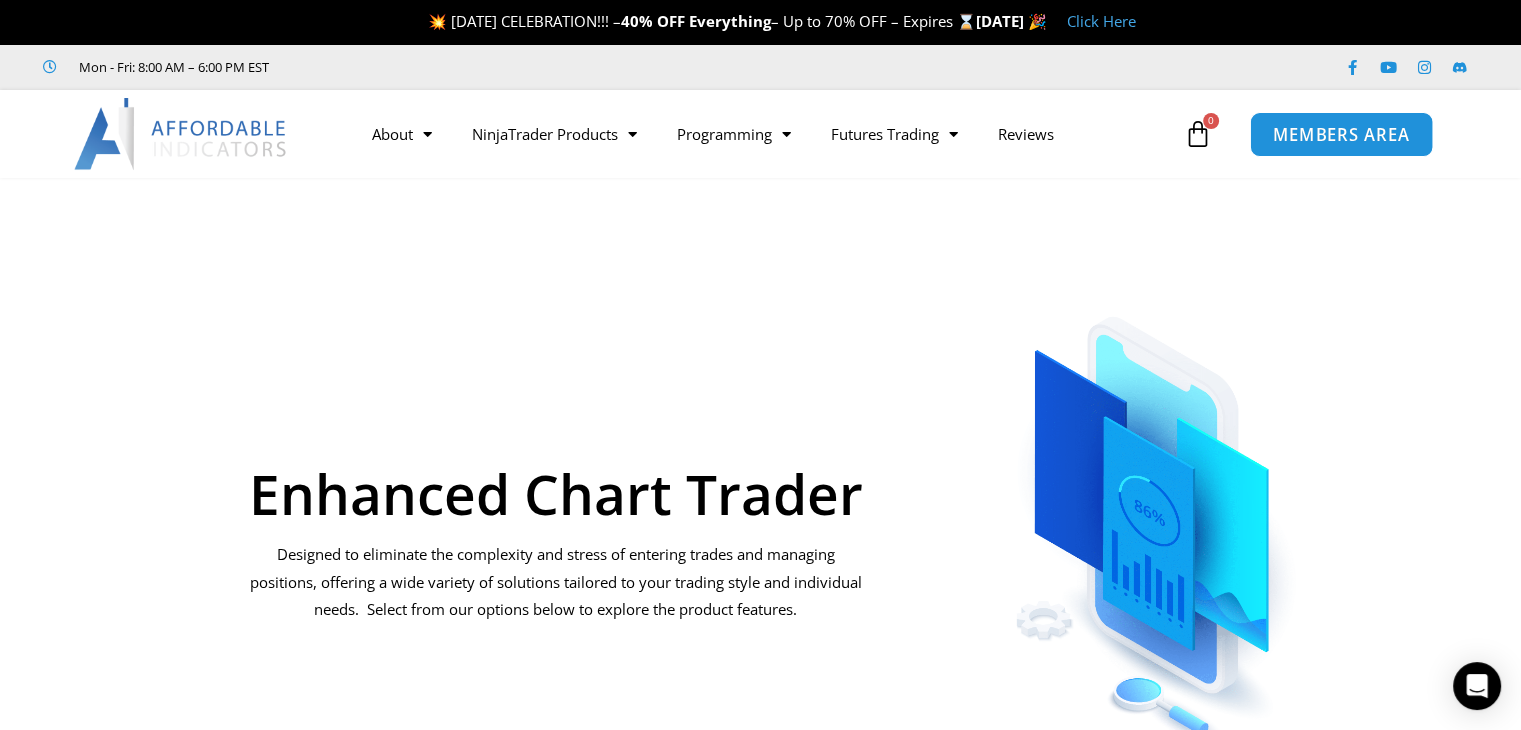 click on "MEMBERS AREA" at bounding box center [1341, 134] 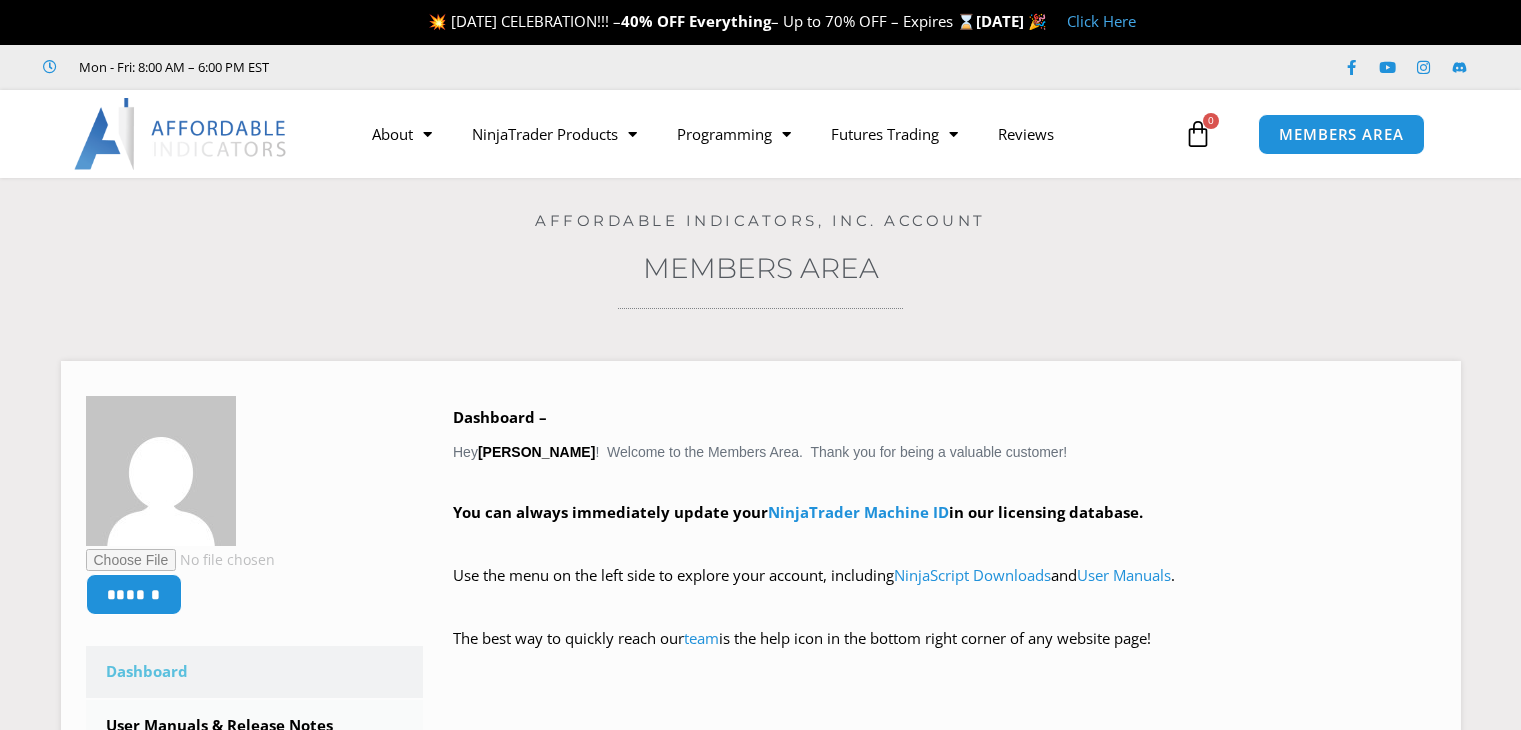 scroll, scrollTop: 0, scrollLeft: 0, axis: both 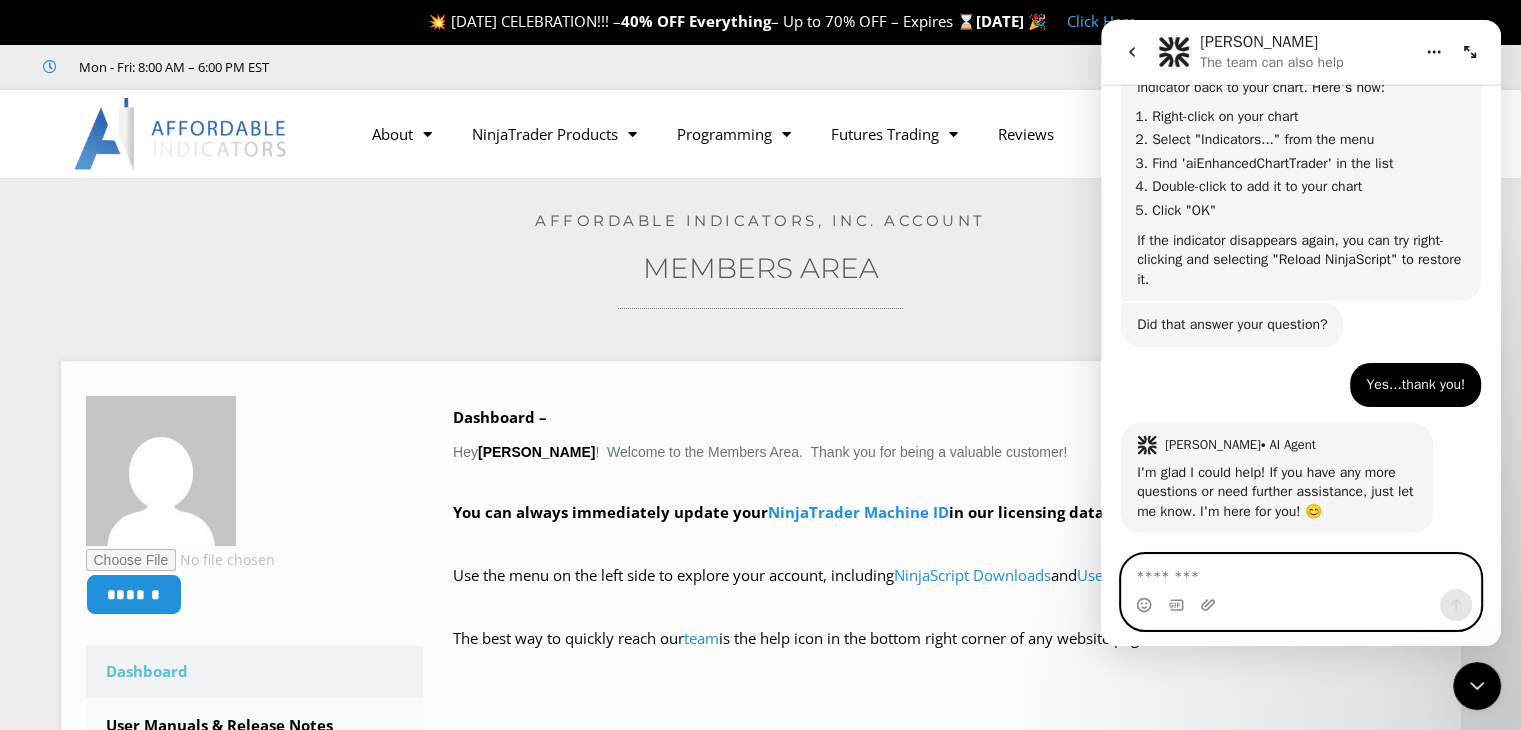 click at bounding box center (1301, 572) 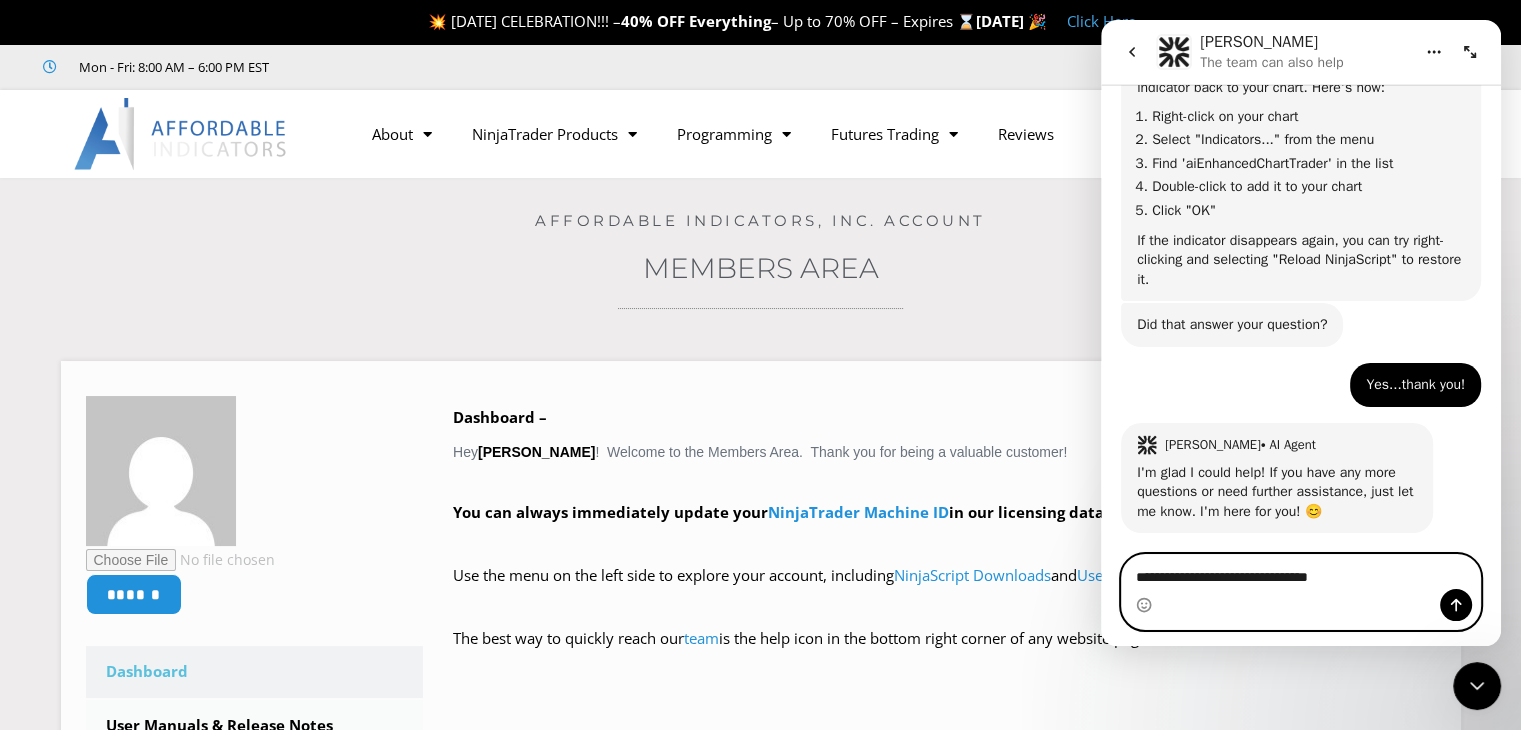 type on "**********" 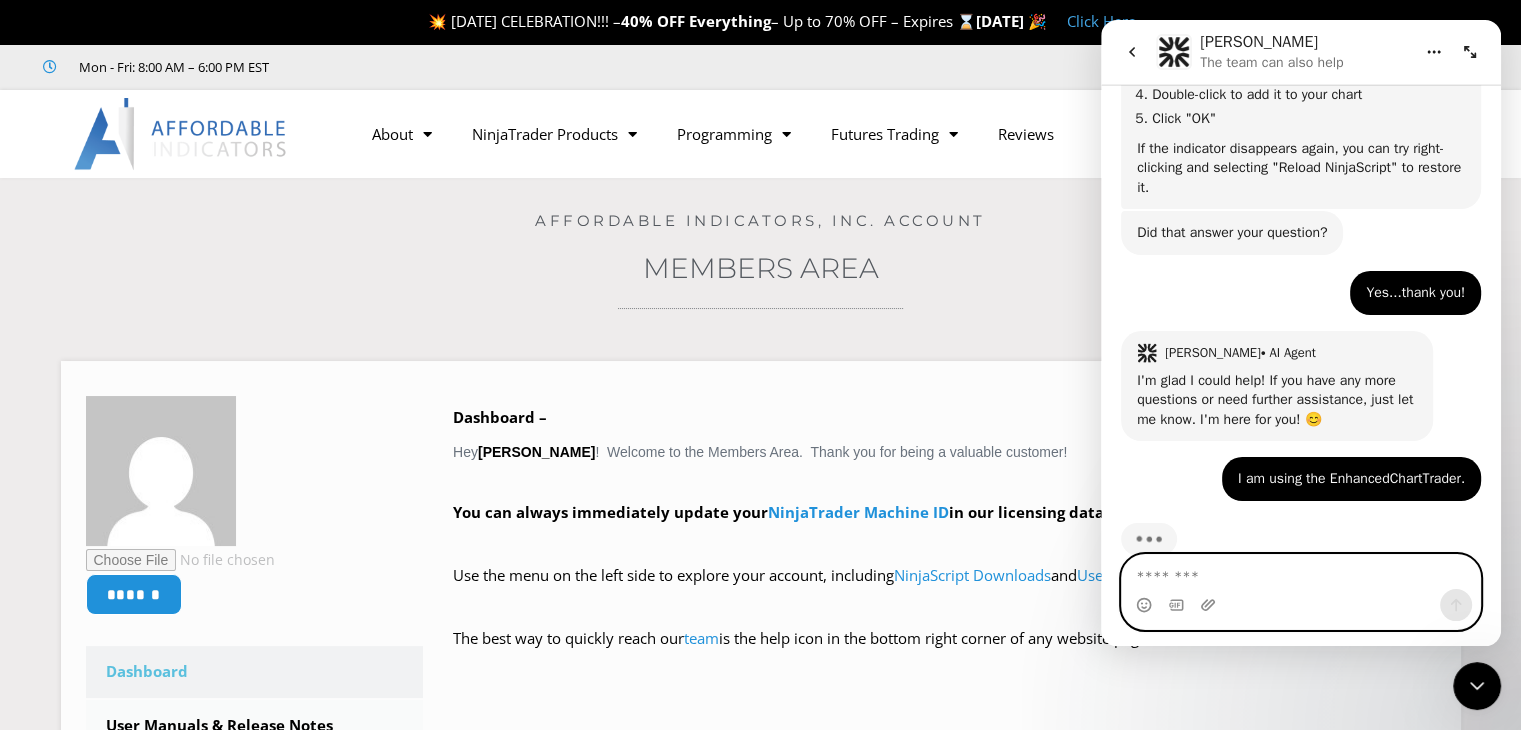 scroll, scrollTop: 1176, scrollLeft: 0, axis: vertical 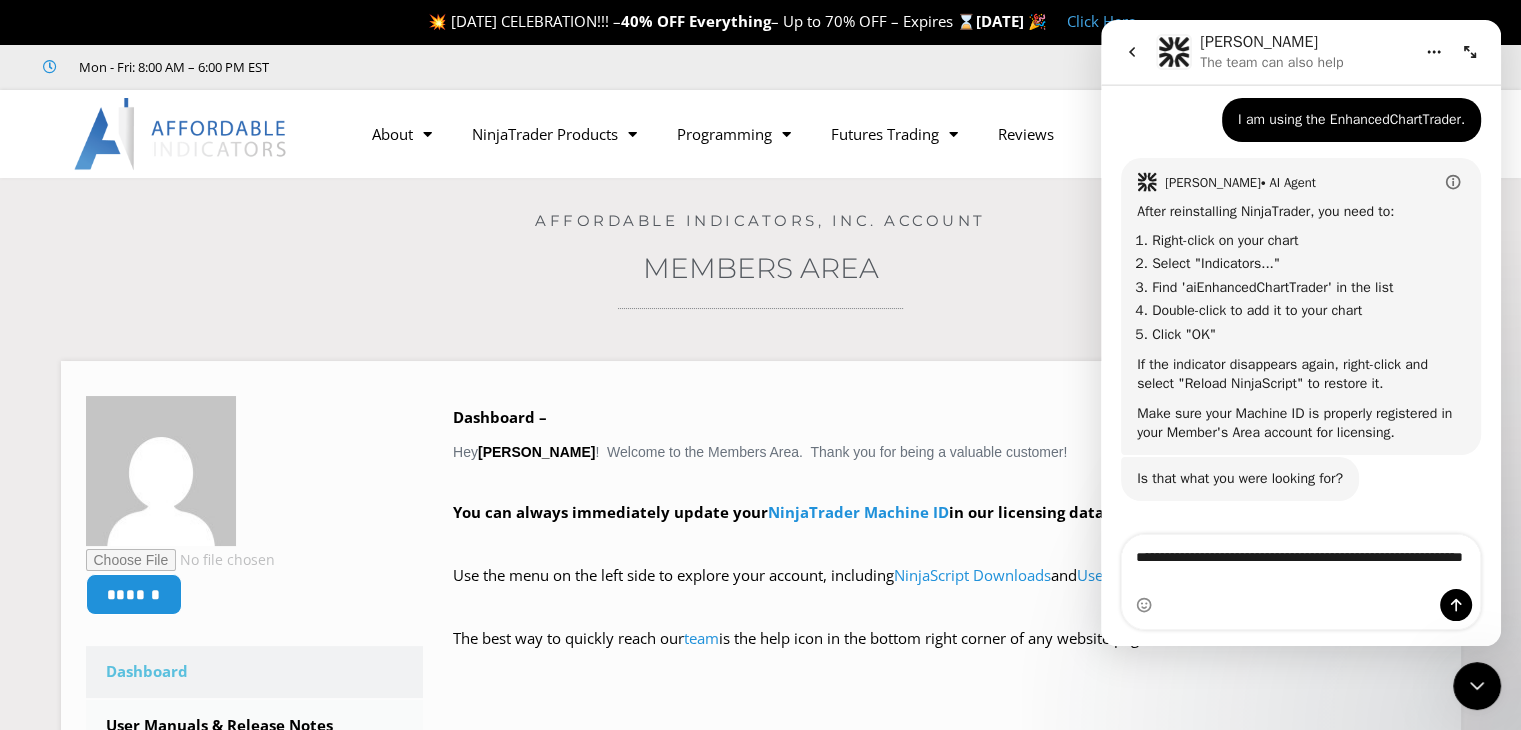 click on "Find 'aiEnhancedChartTrader' in the list" at bounding box center [1308, 288] 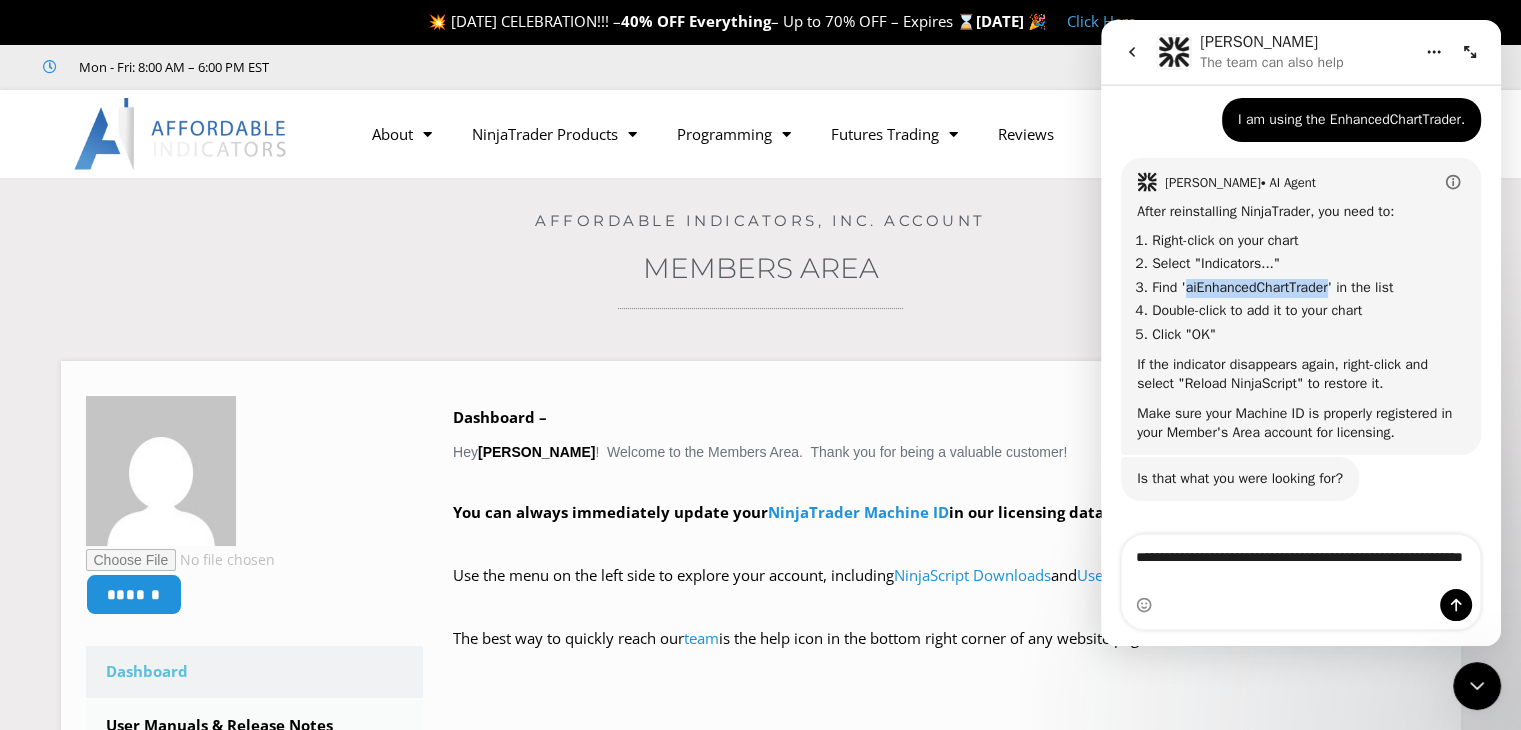 click on "Find 'aiEnhancedChartTrader' in the list" at bounding box center [1308, 288] 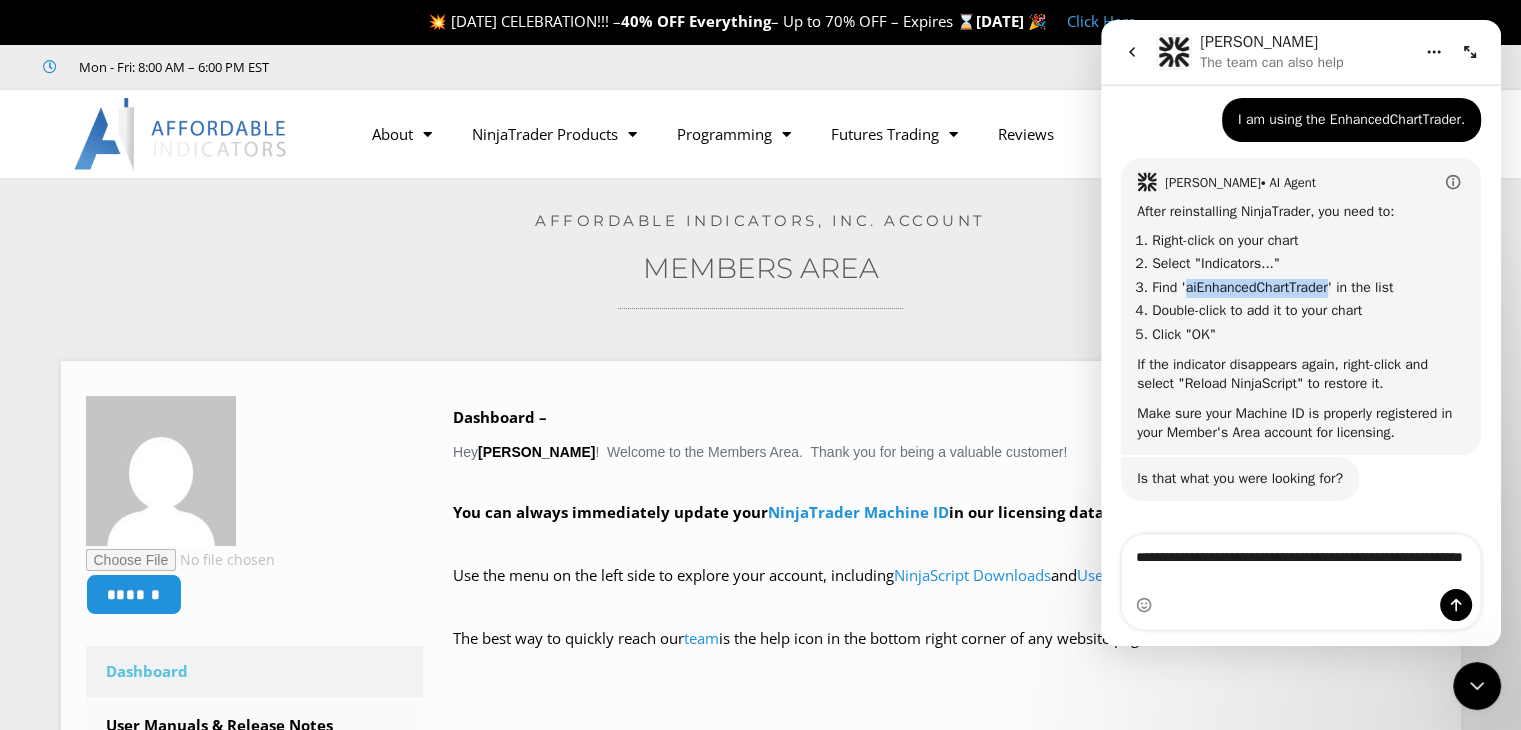 copy on "aiEnhancedChartTrader" 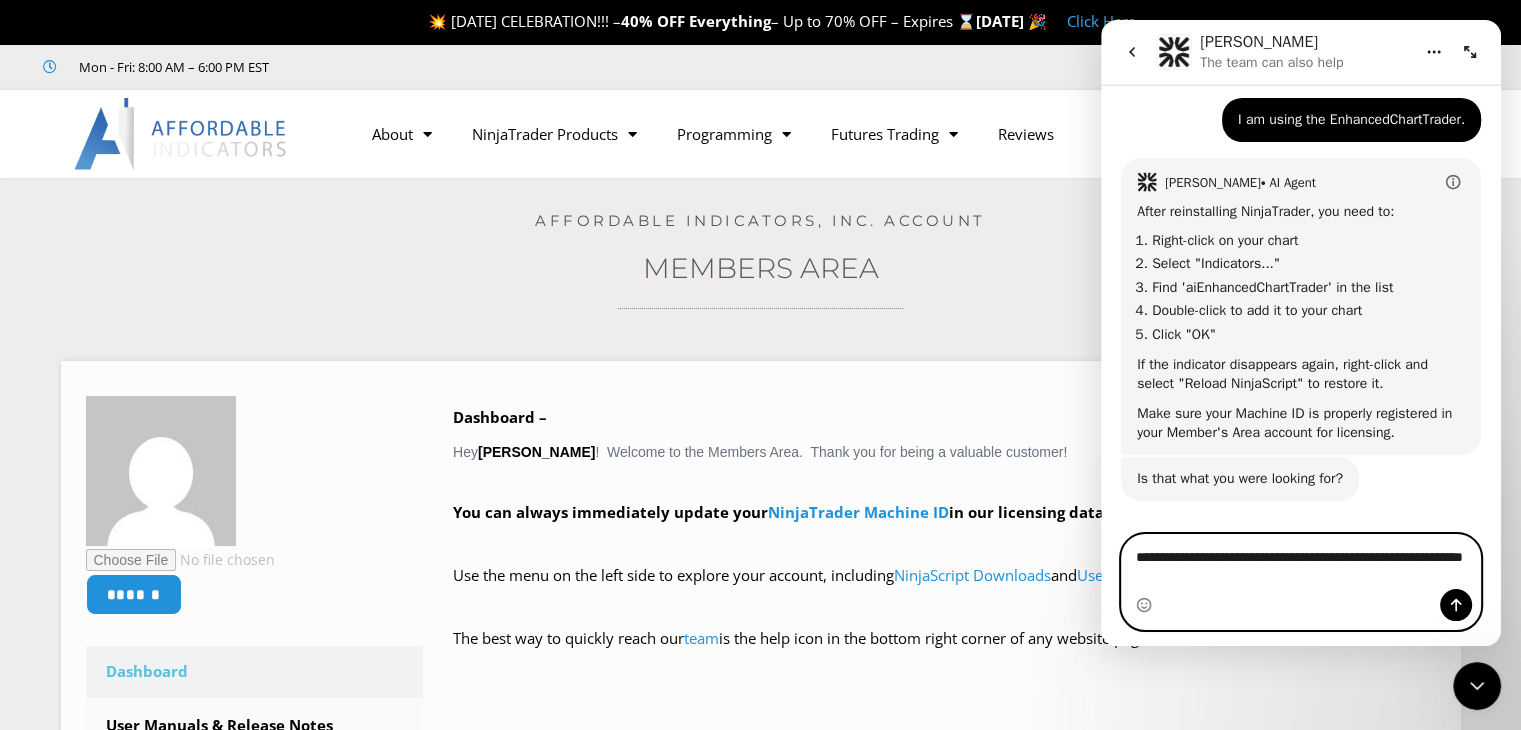 click on "**********" at bounding box center (1301, 562) 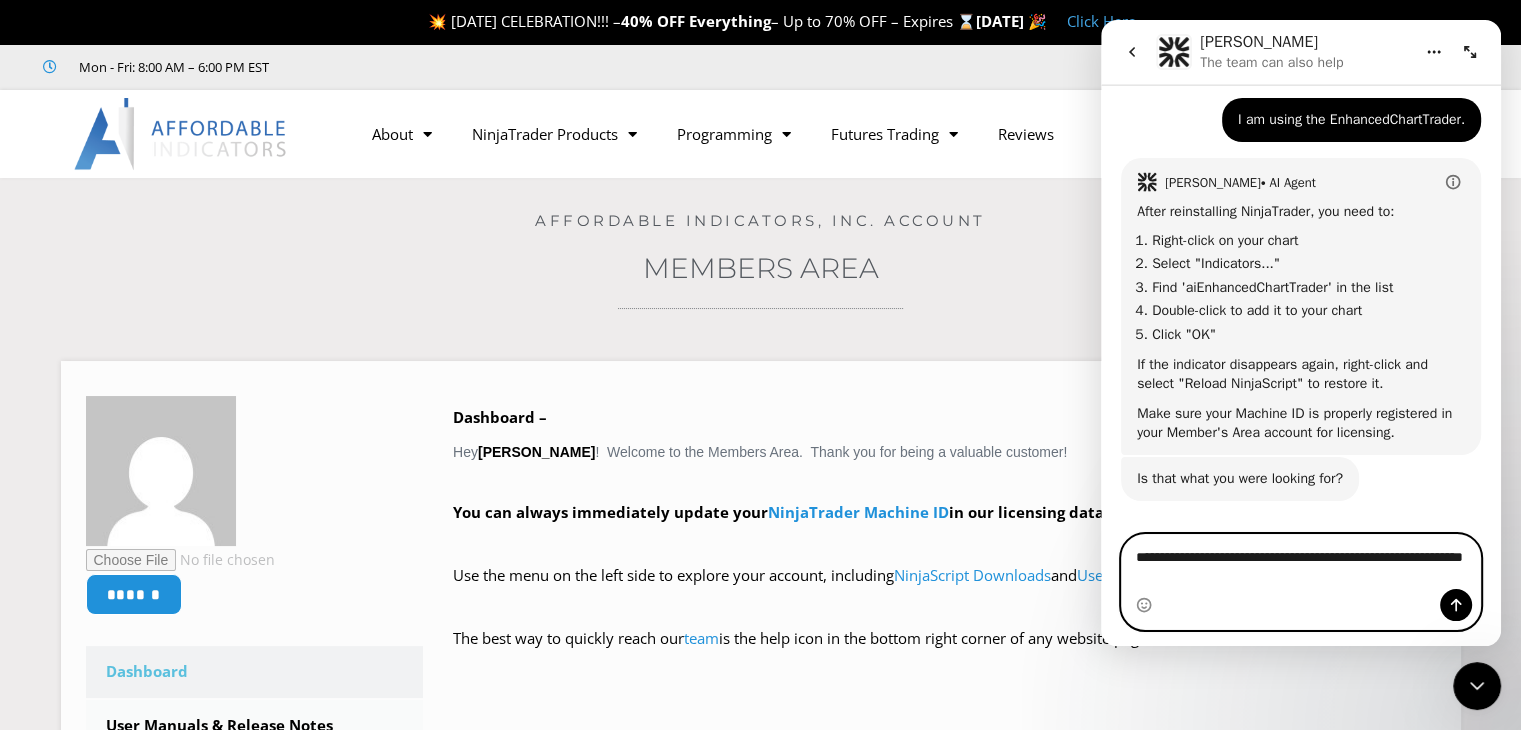 paste on "**********" 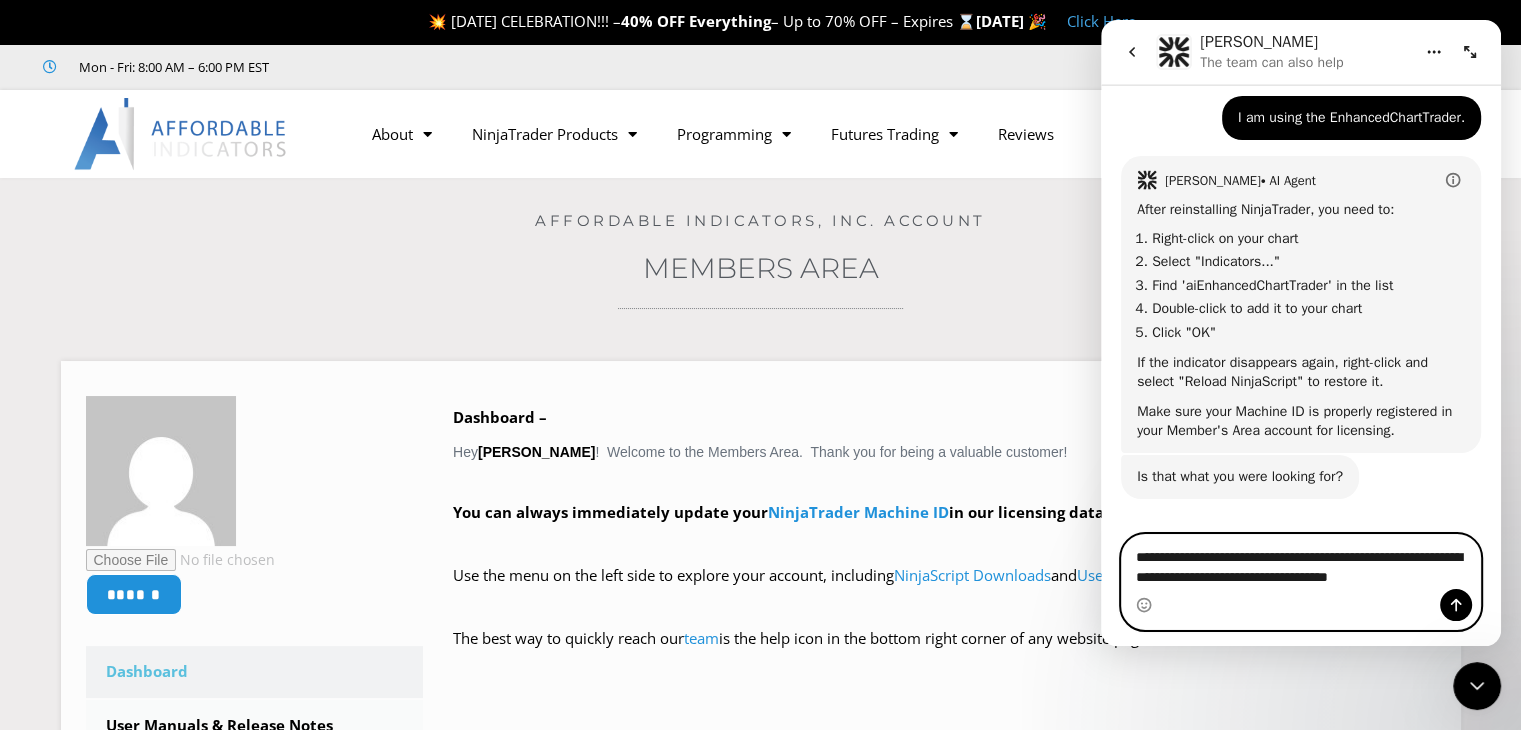 scroll, scrollTop: 1510, scrollLeft: 0, axis: vertical 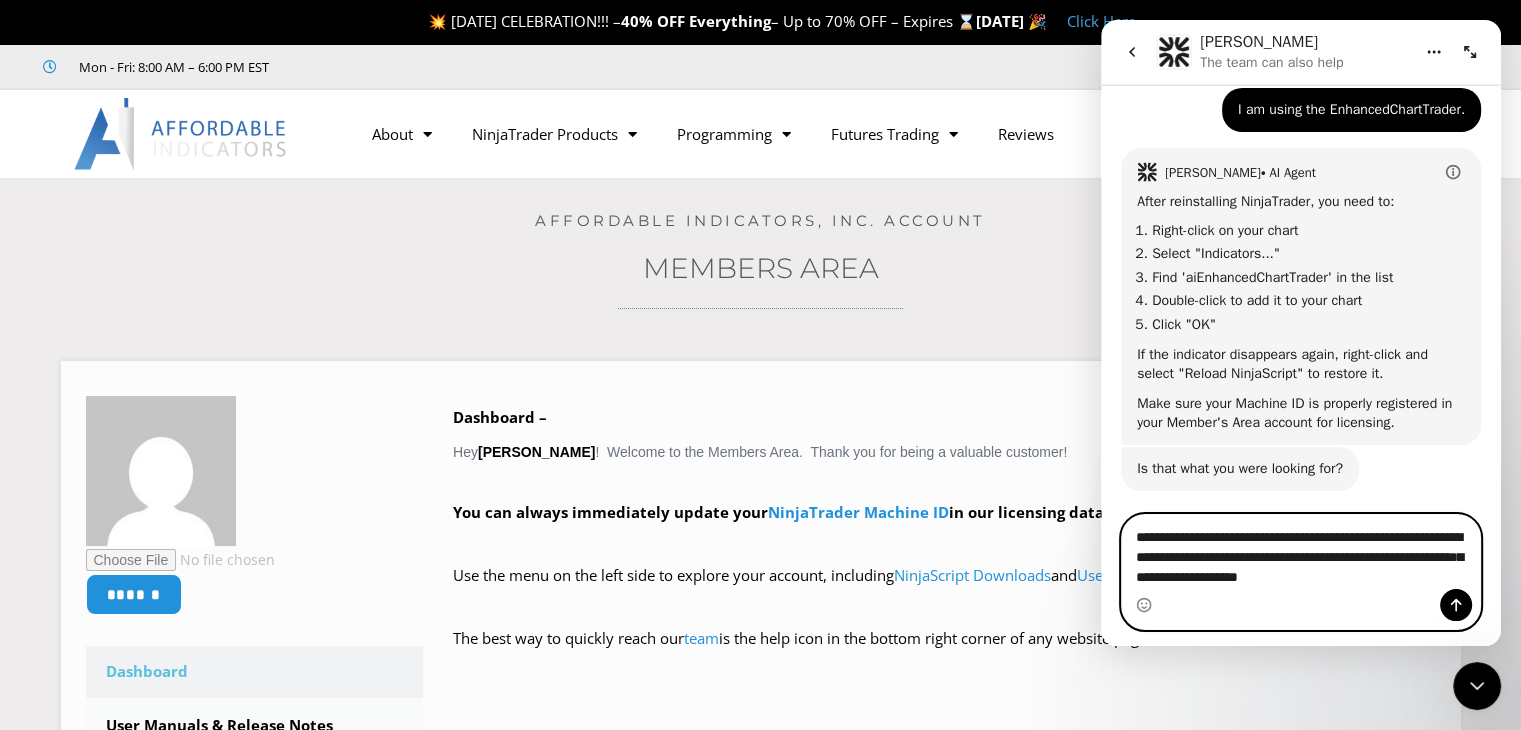 click on "**********" at bounding box center (1301, 552) 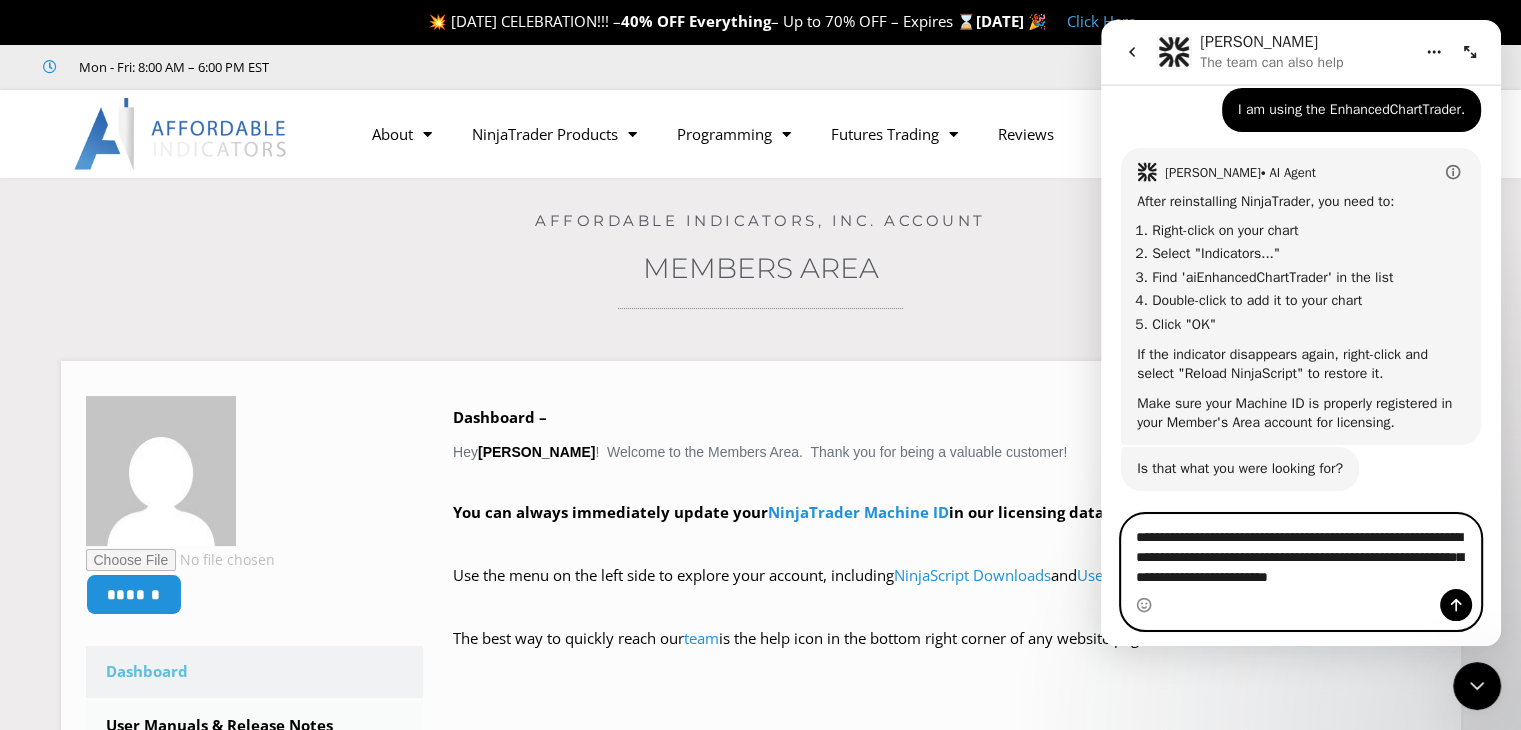 type on "**********" 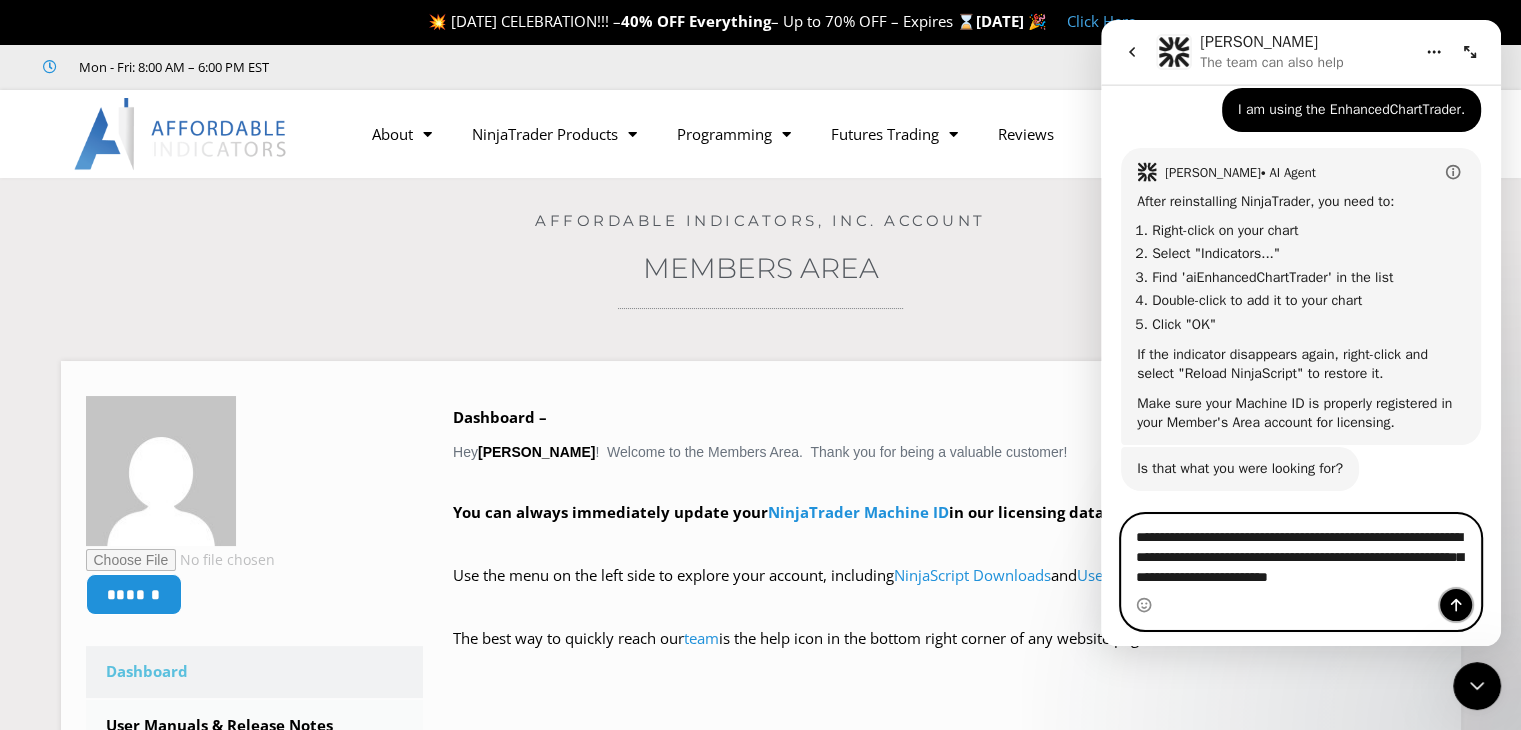 click 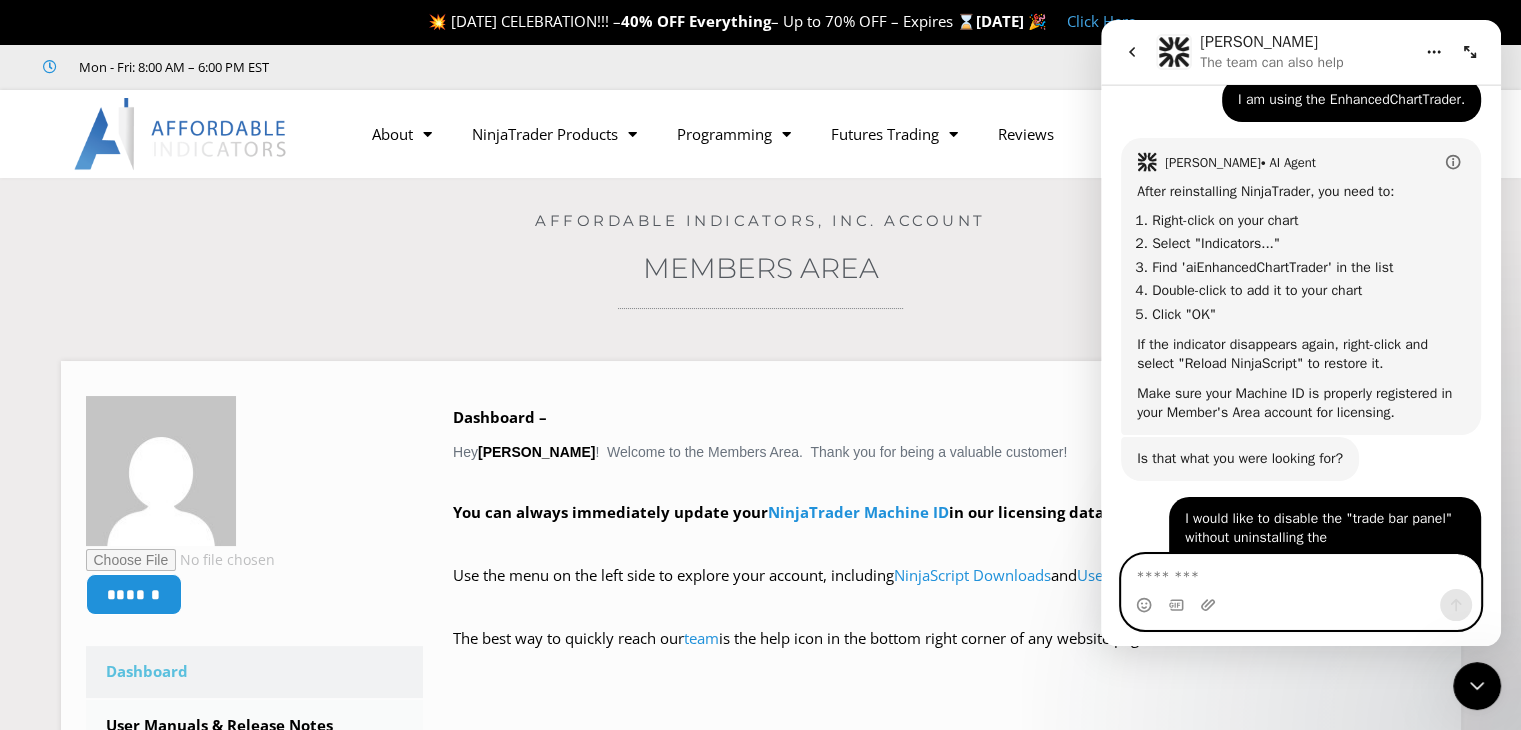 scroll, scrollTop: 1563, scrollLeft: 0, axis: vertical 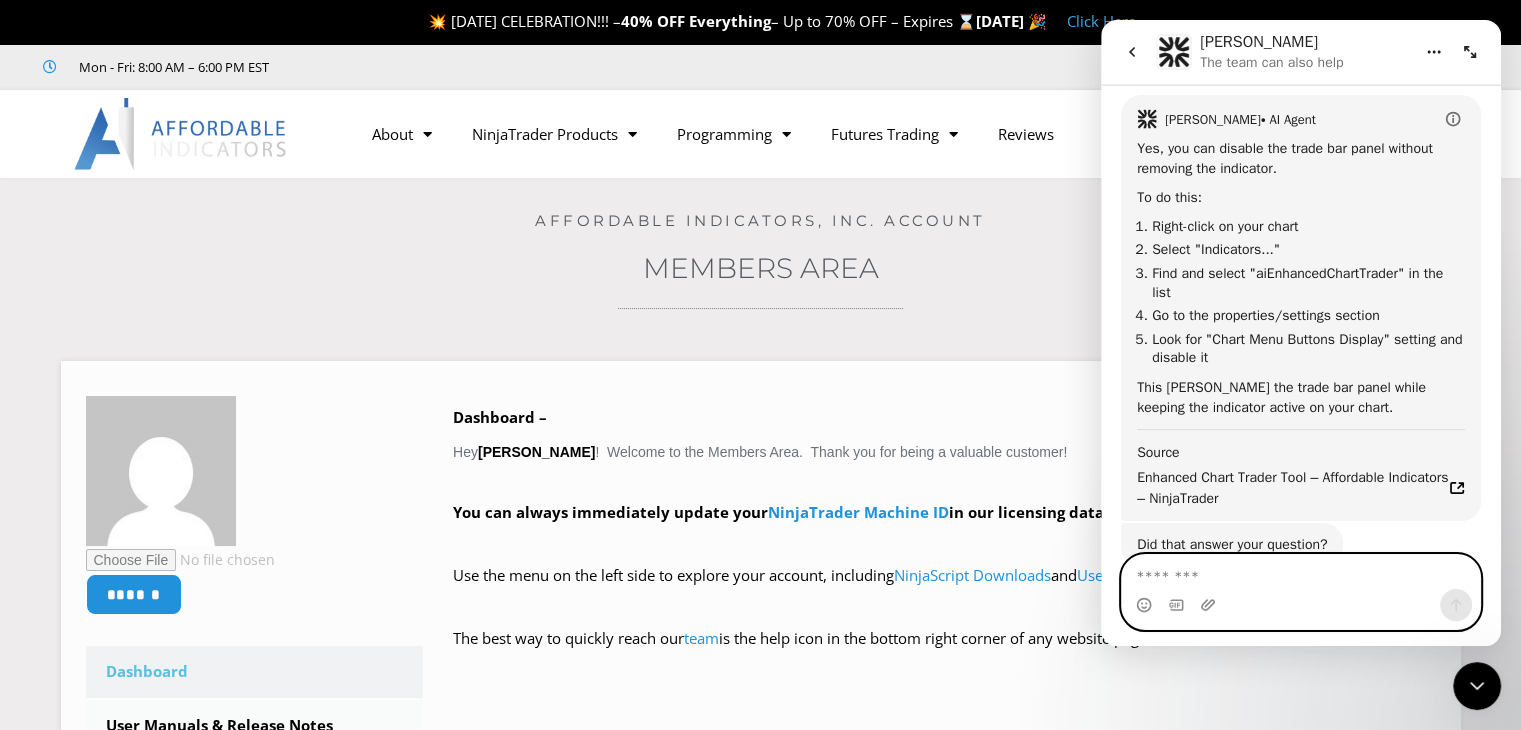 click at bounding box center (1301, 572) 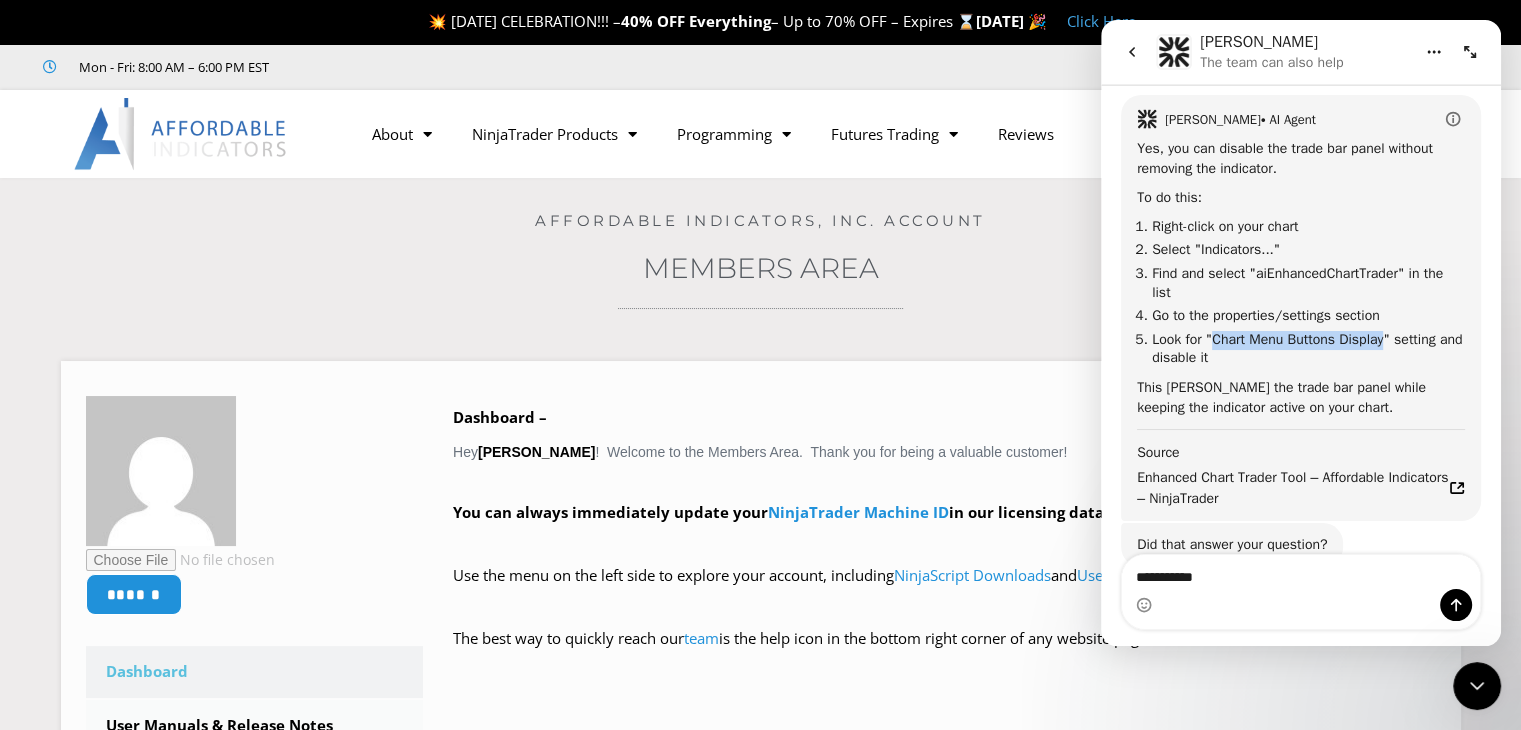 drag, startPoint x: 1215, startPoint y: 344, endPoint x: 1382, endPoint y: 348, distance: 167.0479 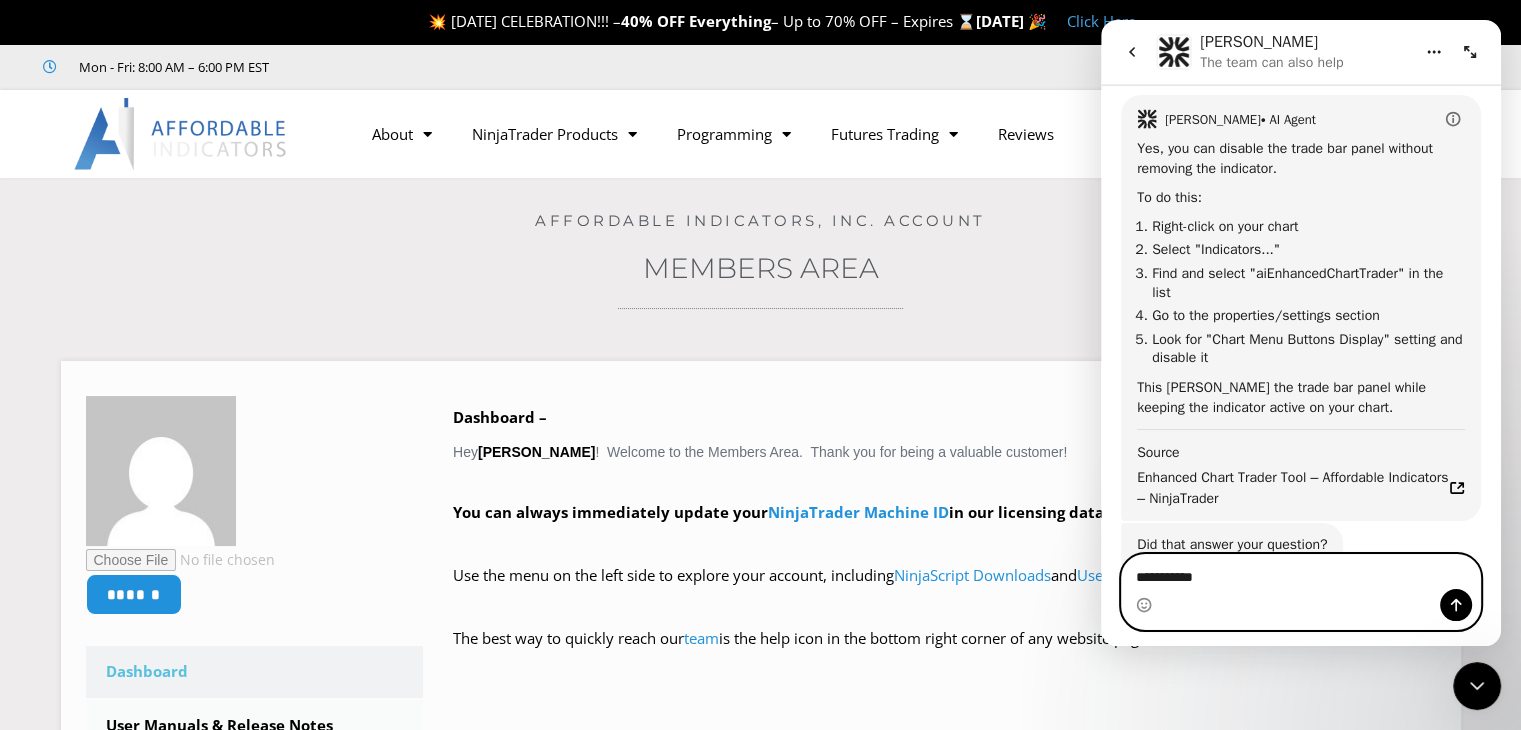 click on "**********" at bounding box center [1301, 572] 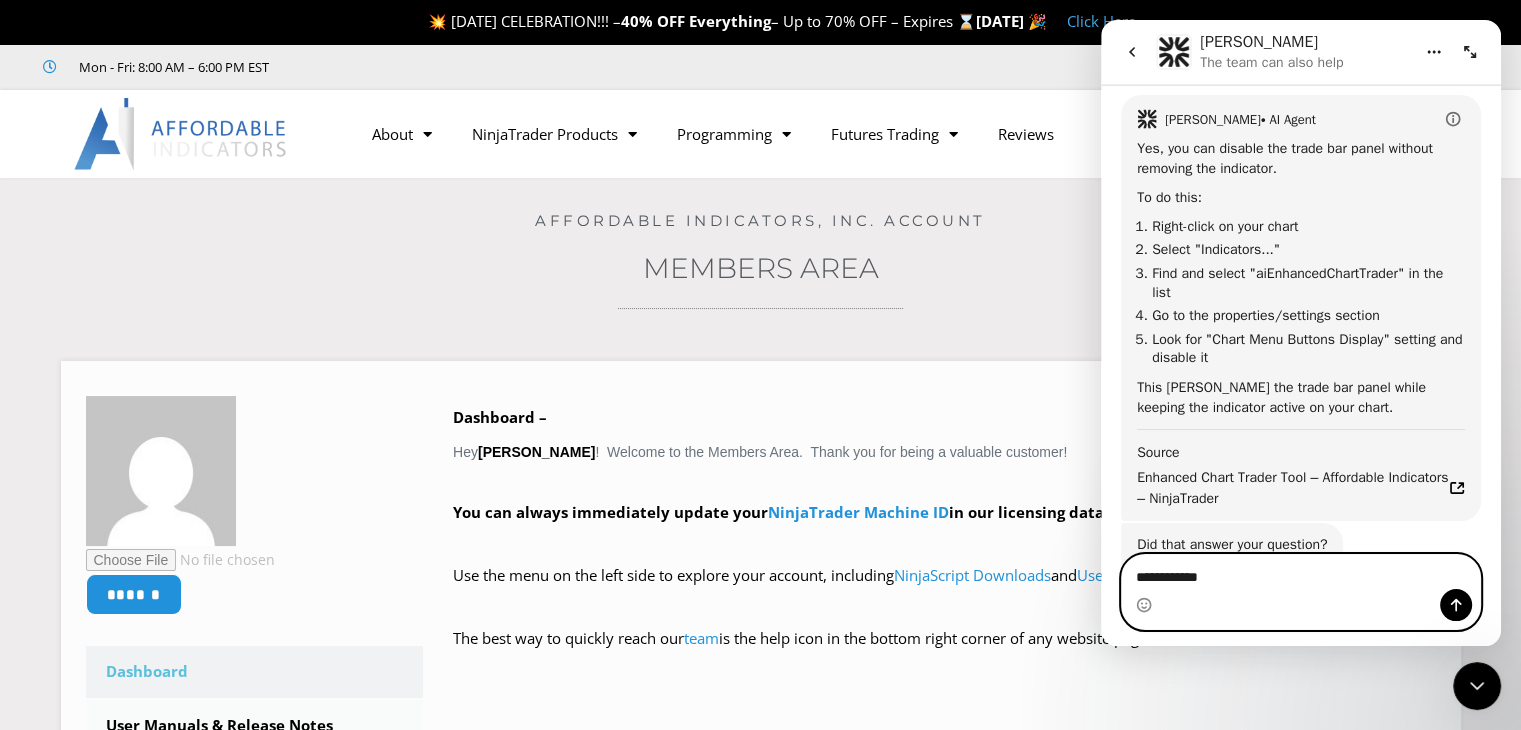 paste on "**********" 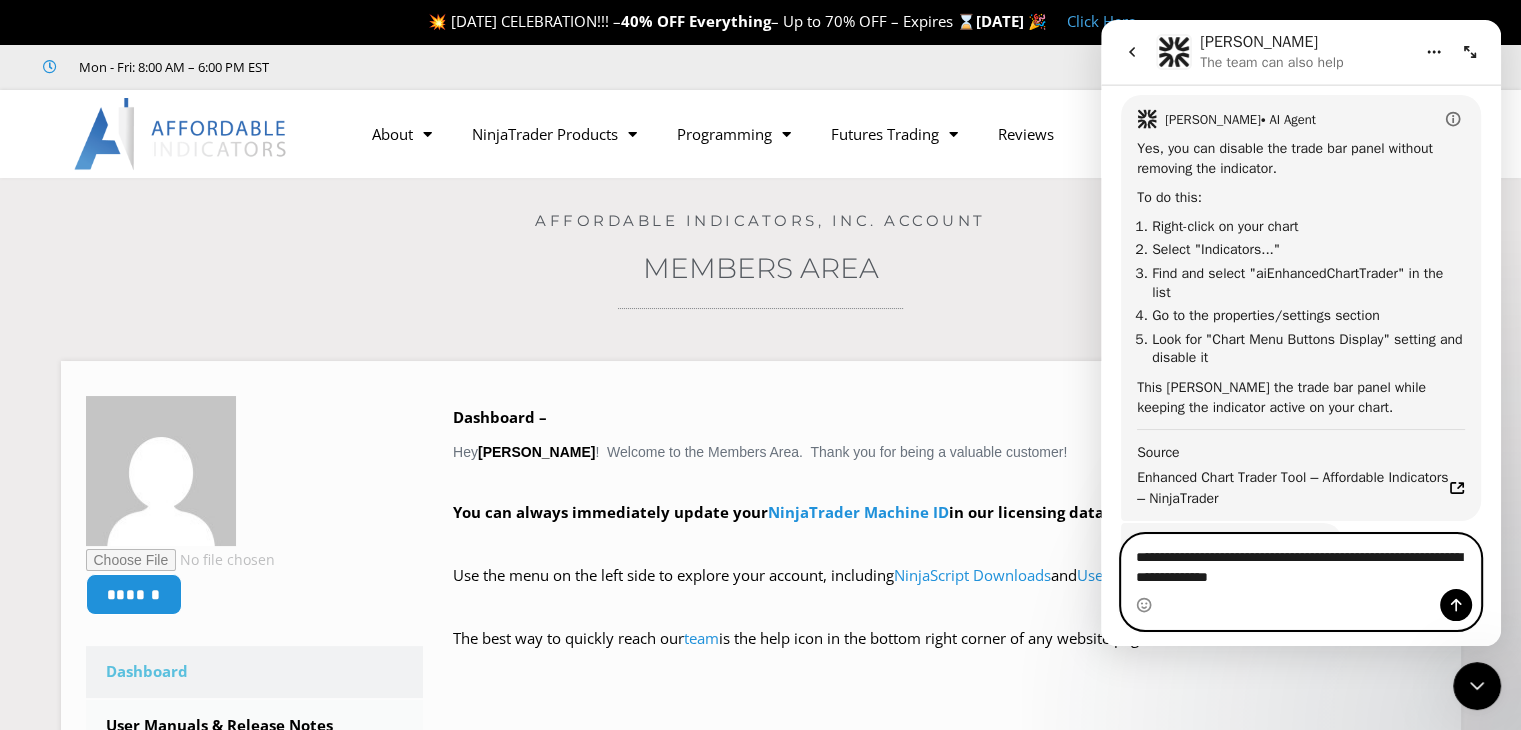 type on "**********" 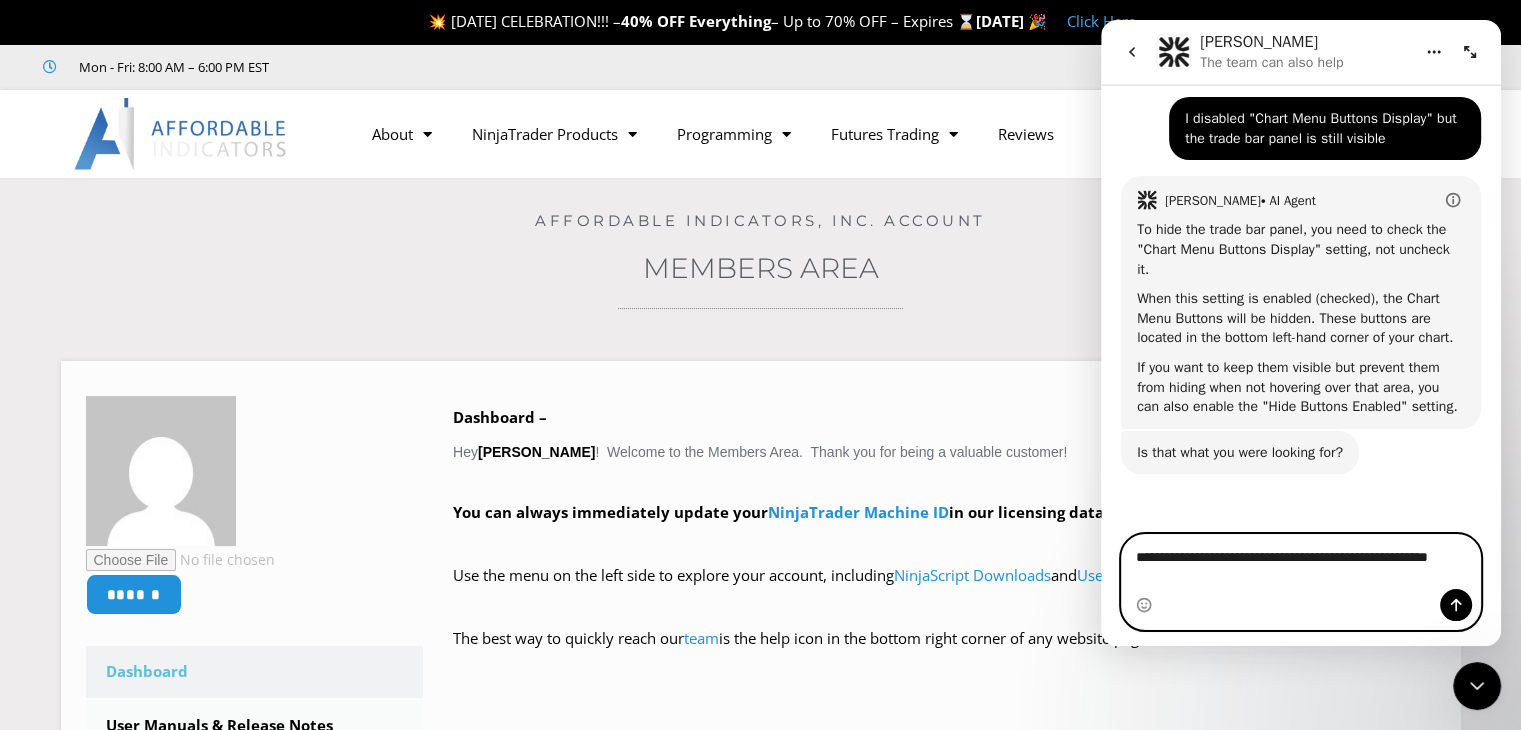 scroll, scrollTop: 2633, scrollLeft: 0, axis: vertical 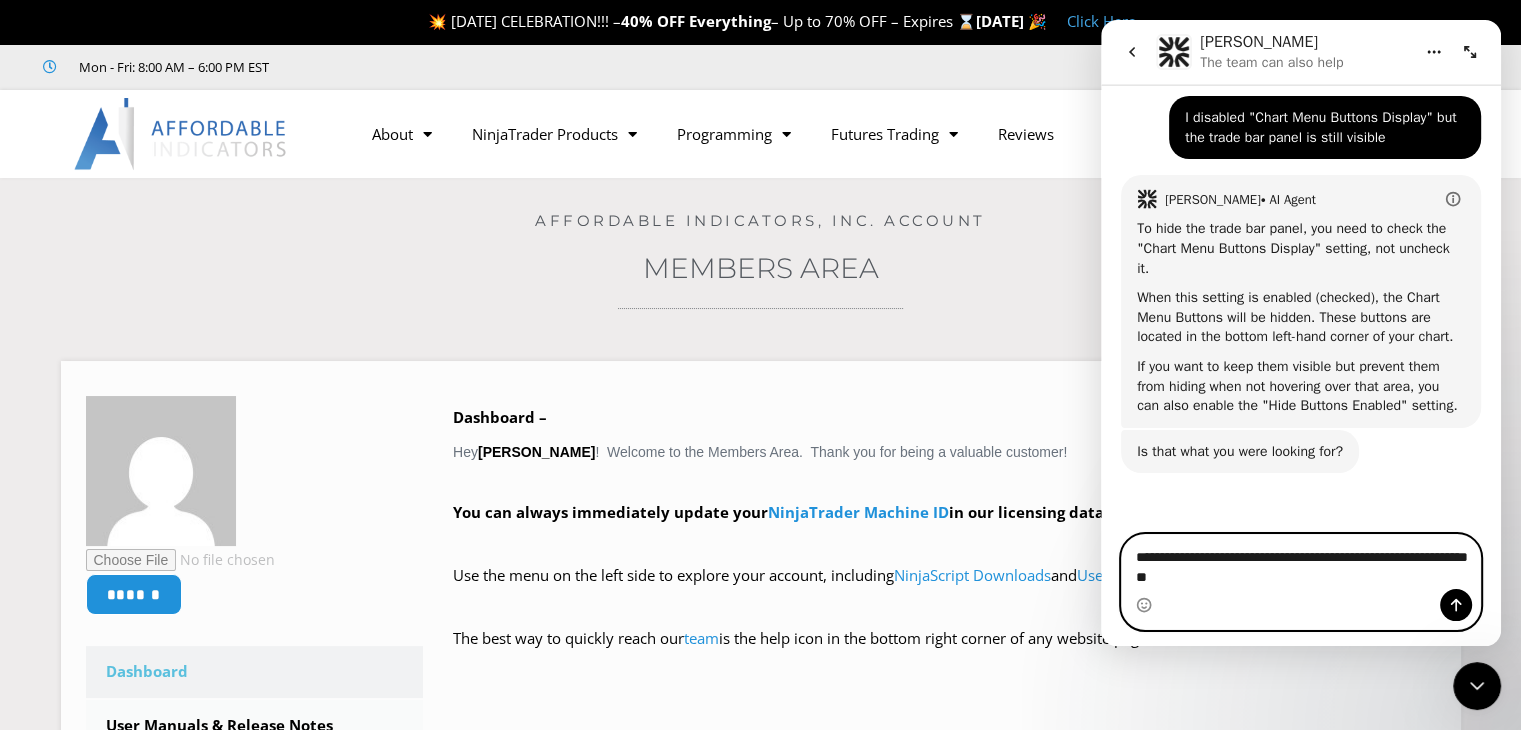 click on "**********" at bounding box center [1301, 562] 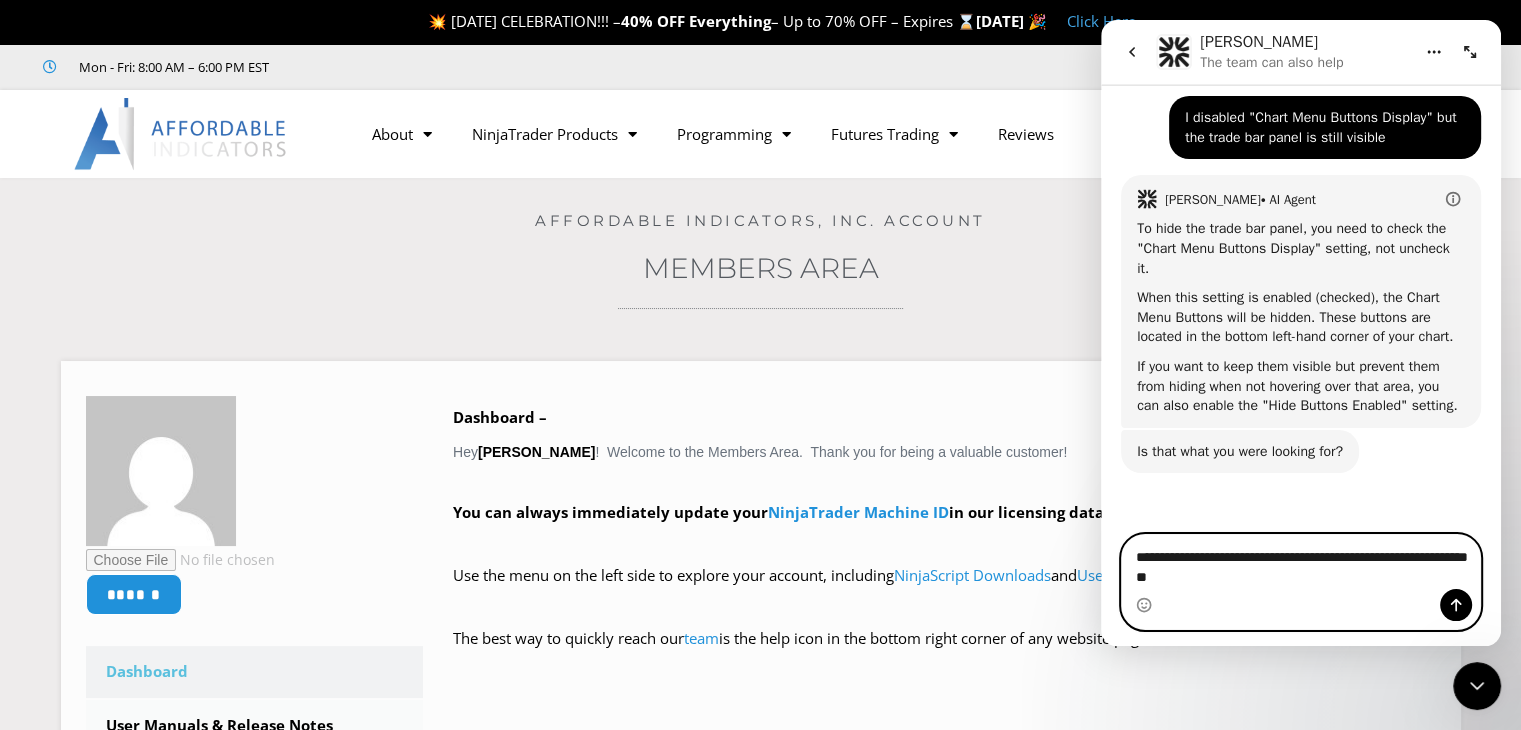 drag, startPoint x: 1146, startPoint y: 559, endPoint x: 1213, endPoint y: 585, distance: 71.867935 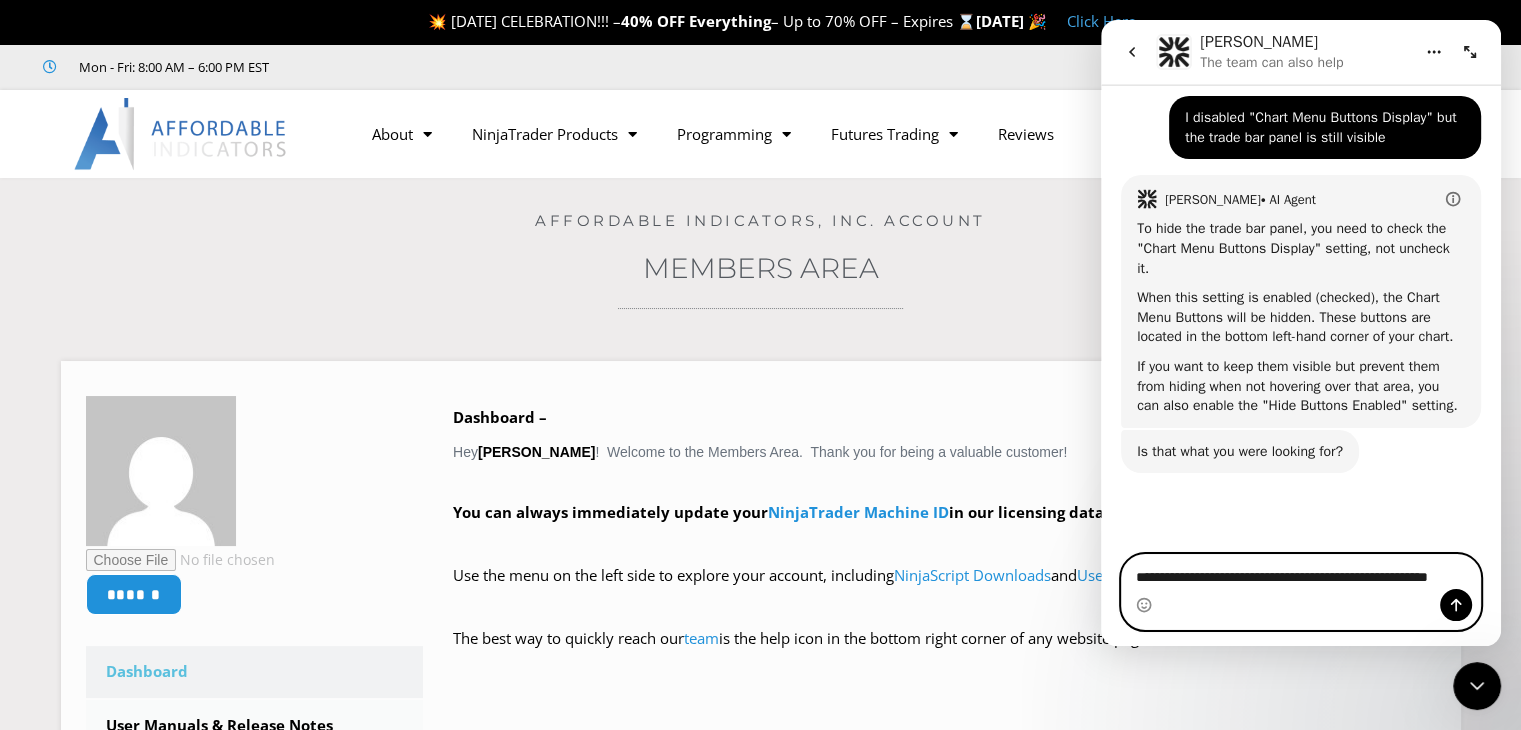 scroll, scrollTop: 2633, scrollLeft: 0, axis: vertical 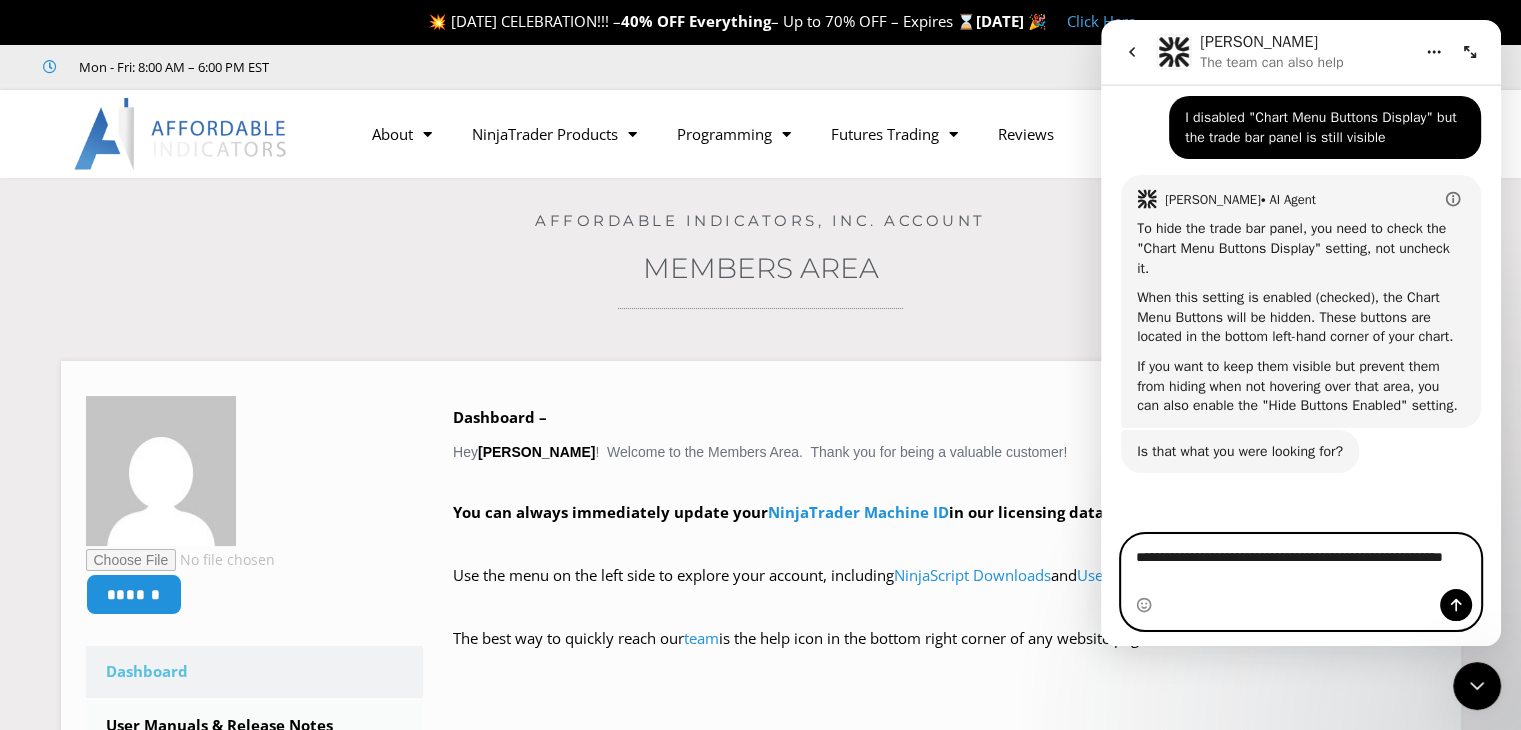 type on "**********" 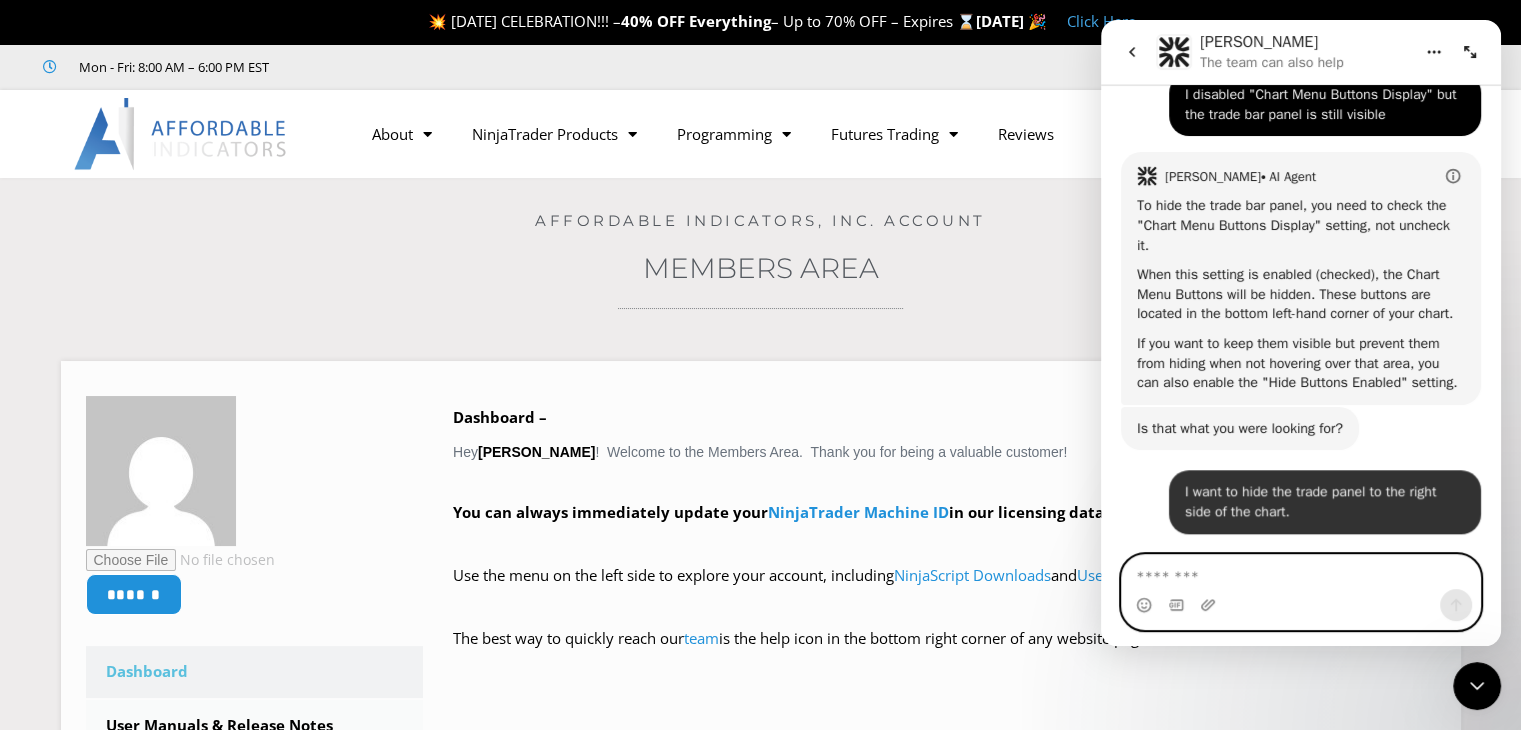 scroll, scrollTop: 2692, scrollLeft: 0, axis: vertical 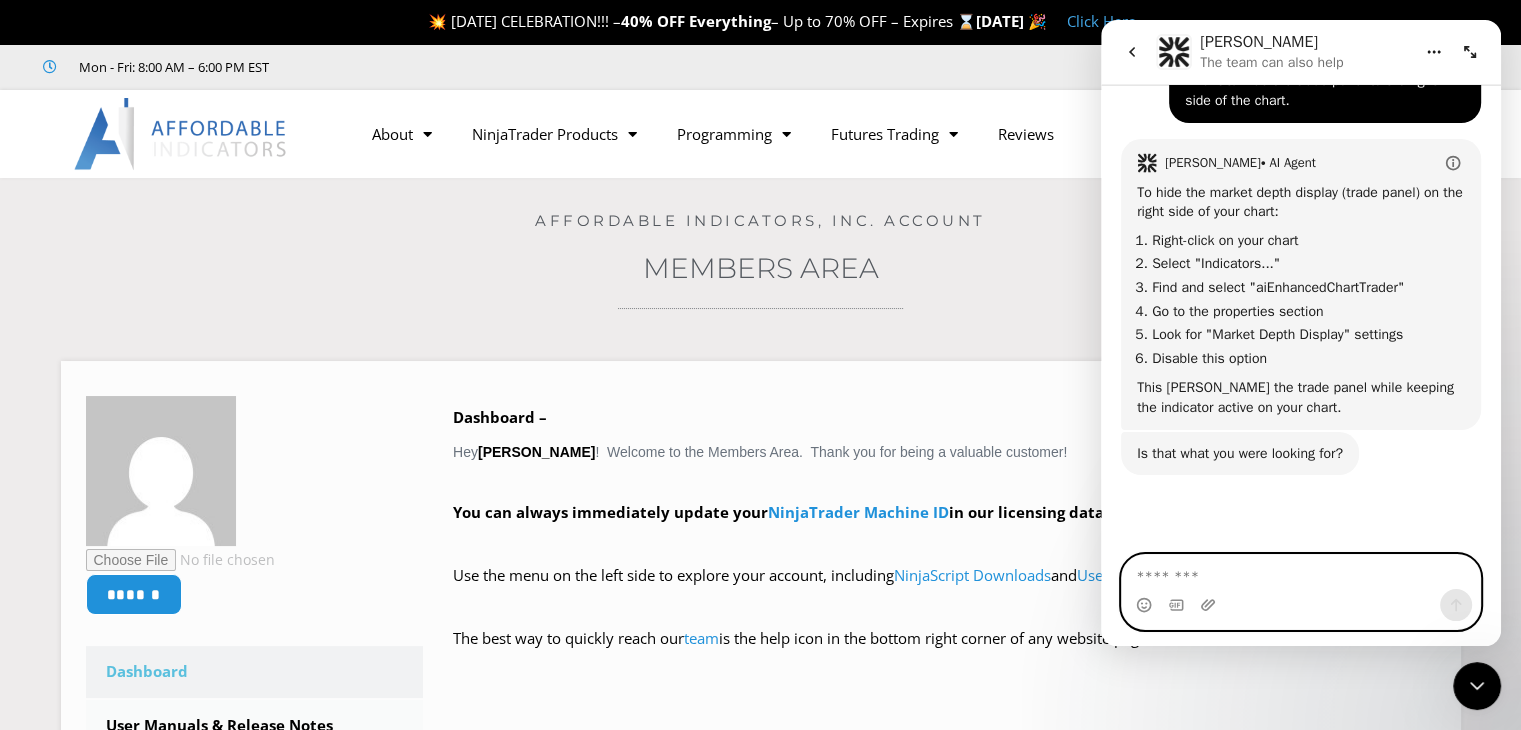 click at bounding box center (1301, 572) 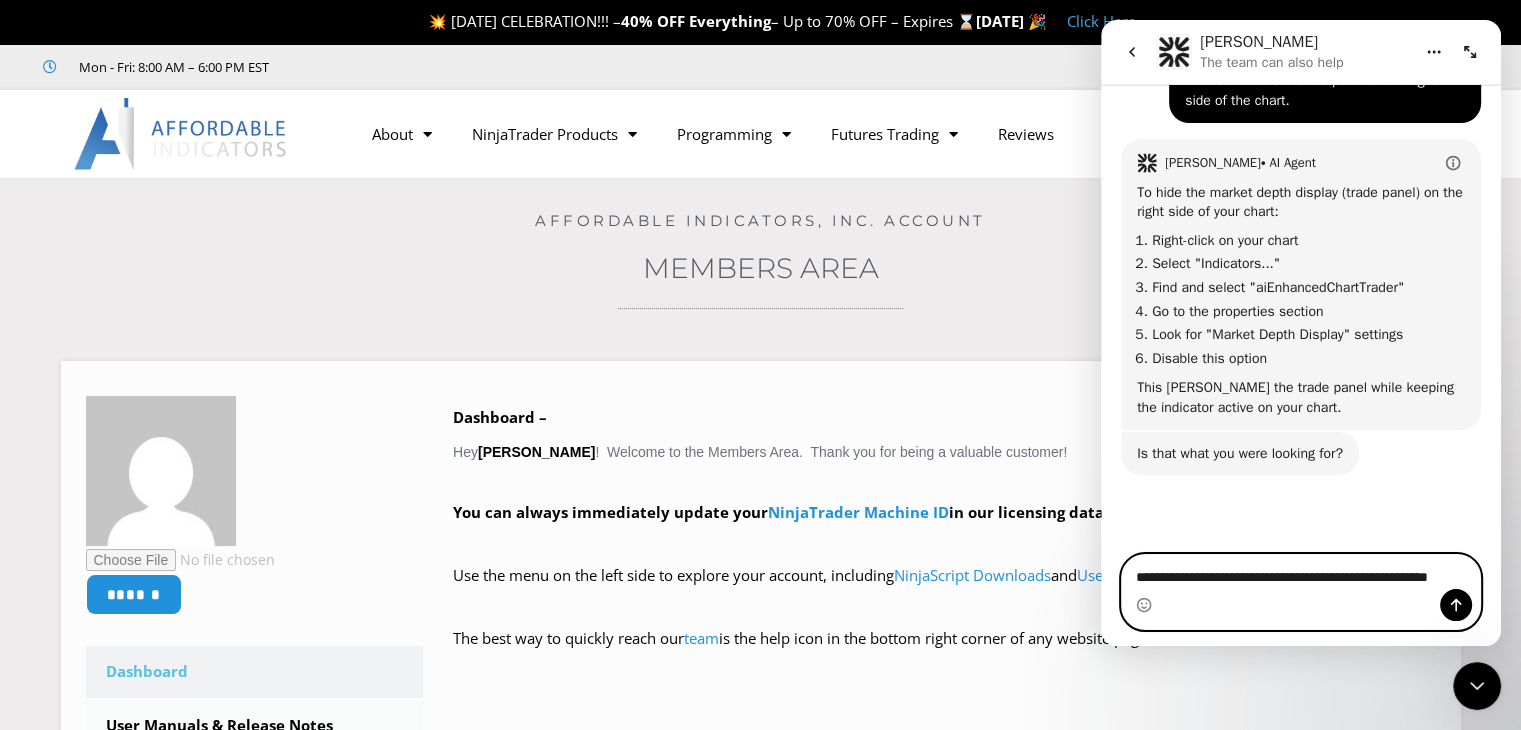 scroll, scrollTop: 3065, scrollLeft: 0, axis: vertical 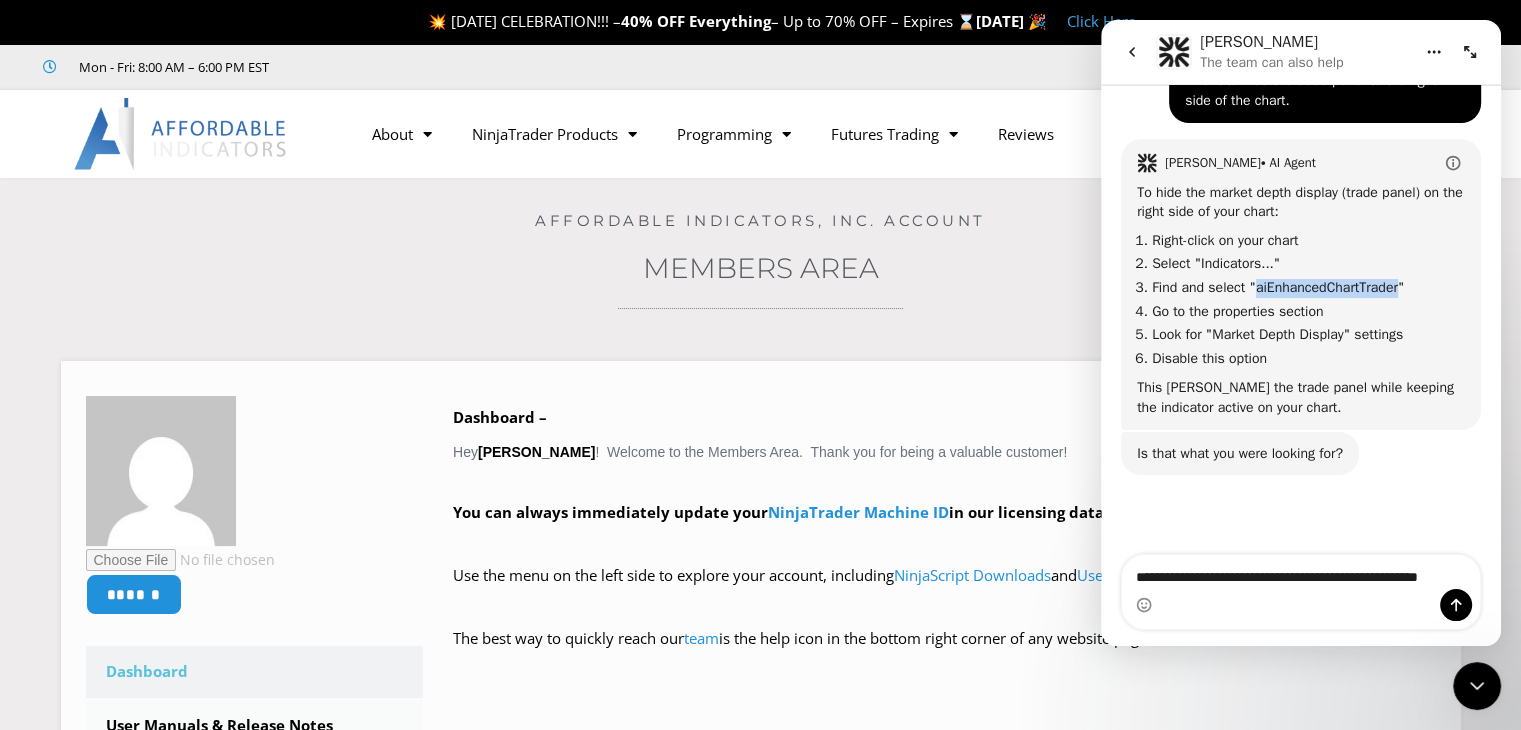 drag, startPoint x: 1255, startPoint y: 328, endPoint x: 1397, endPoint y: 328, distance: 142 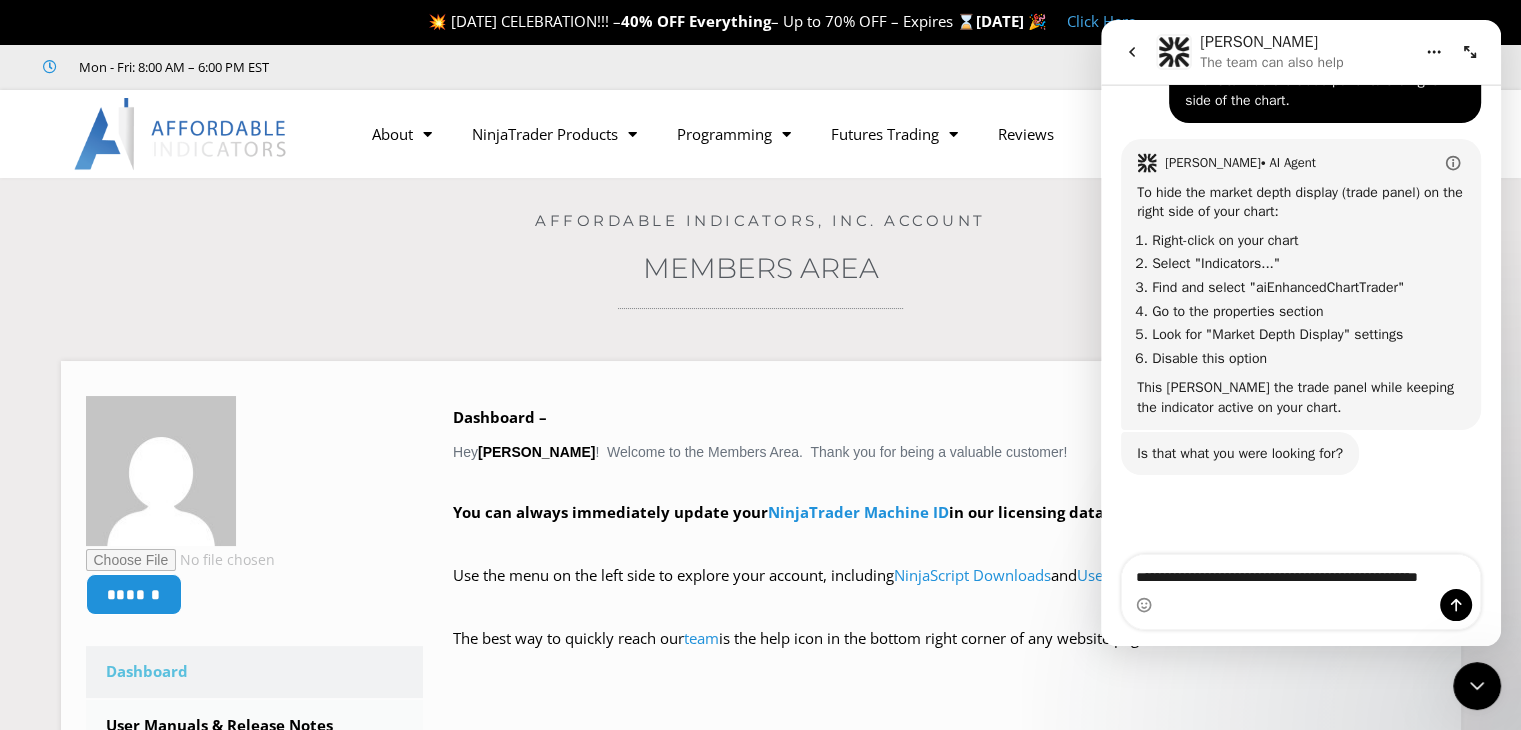 click at bounding box center (1301, 605) 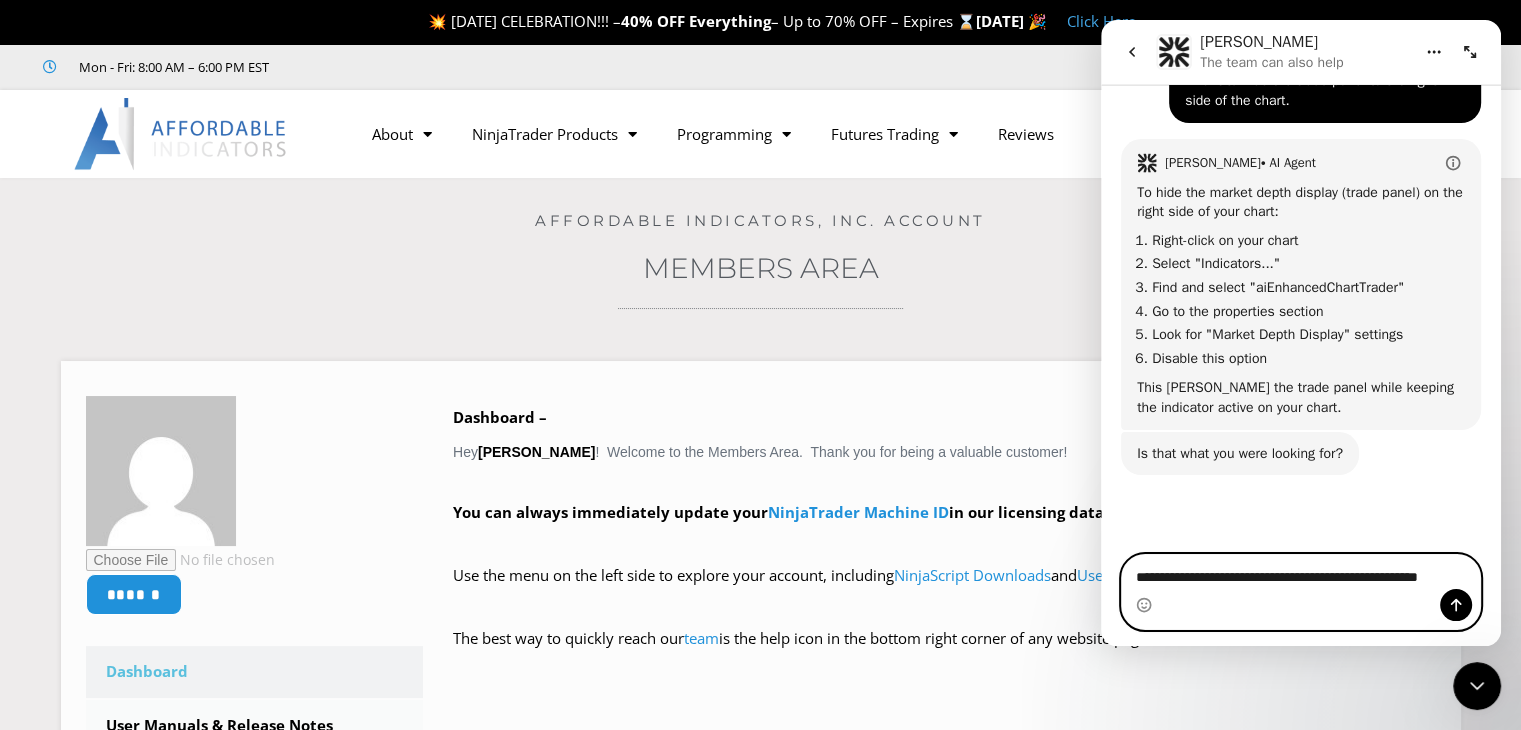 click on "**********" at bounding box center [1301, 572] 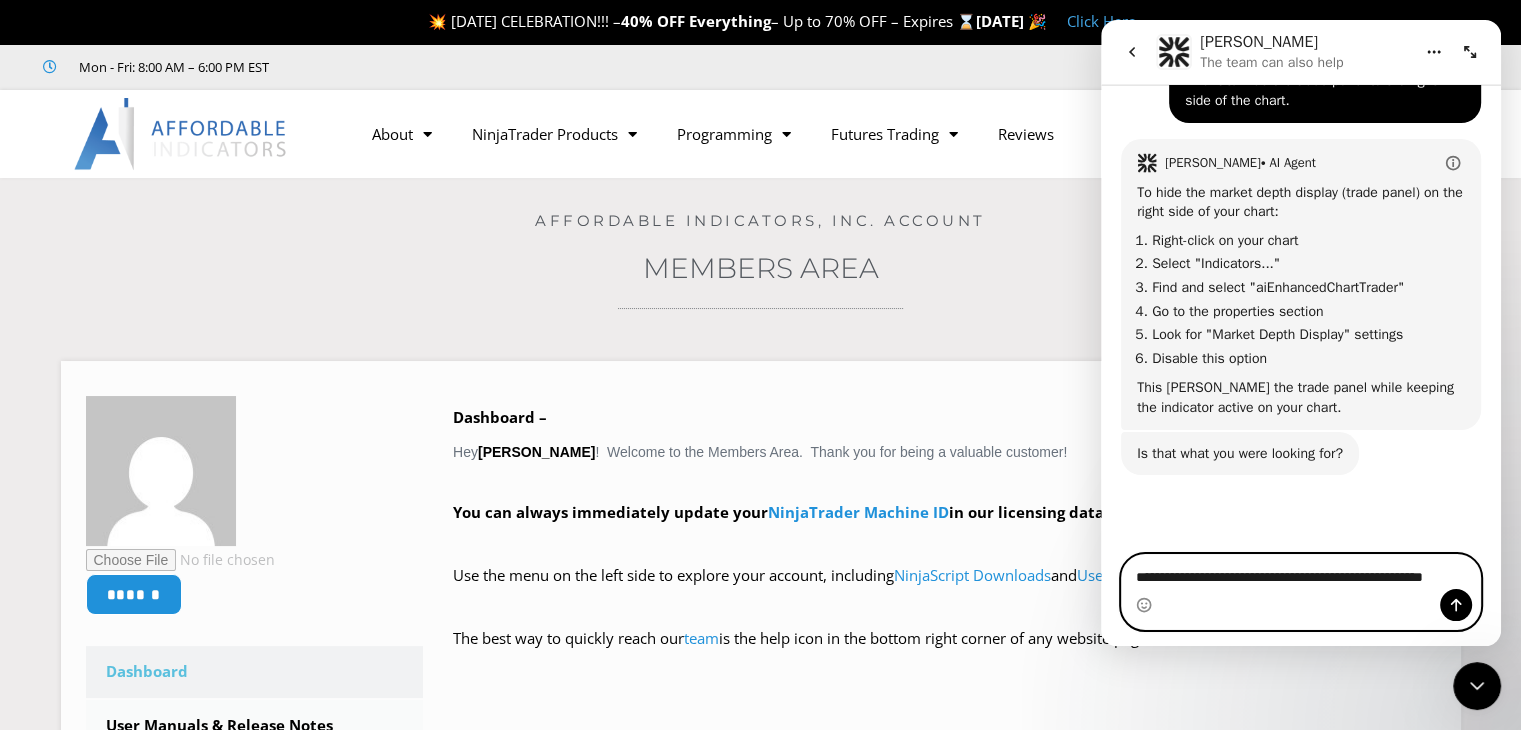 paste on "**********" 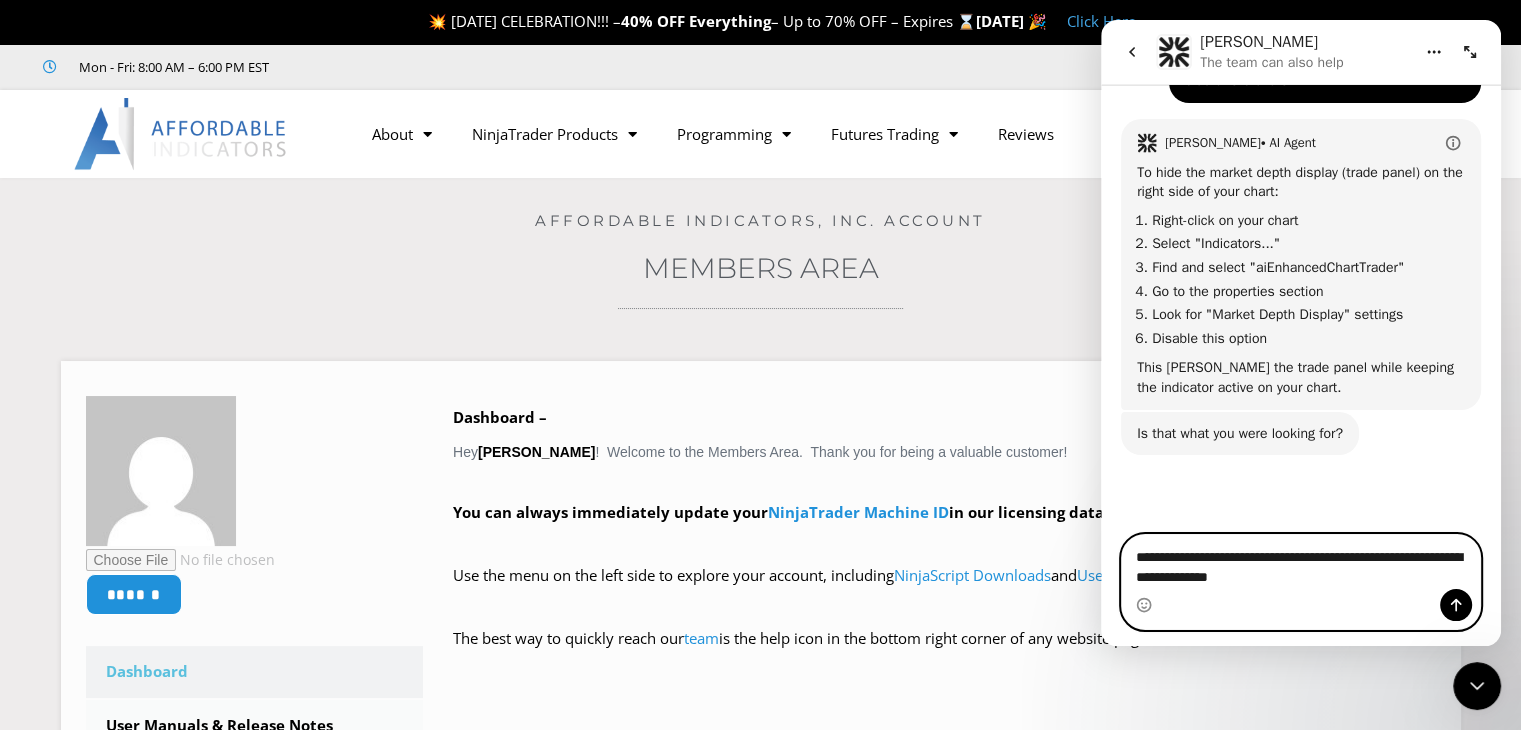 scroll, scrollTop: 3065, scrollLeft: 0, axis: vertical 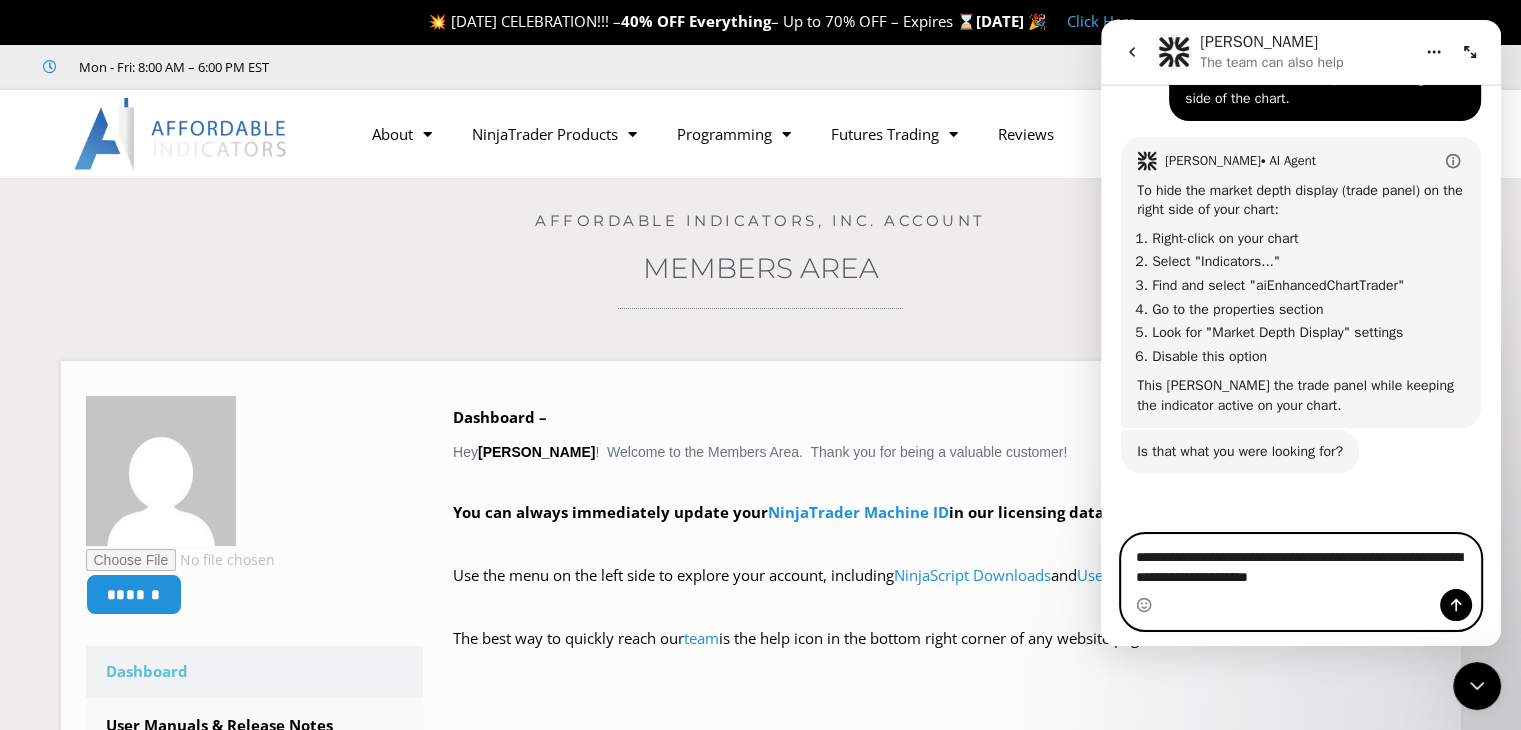 type on "**********" 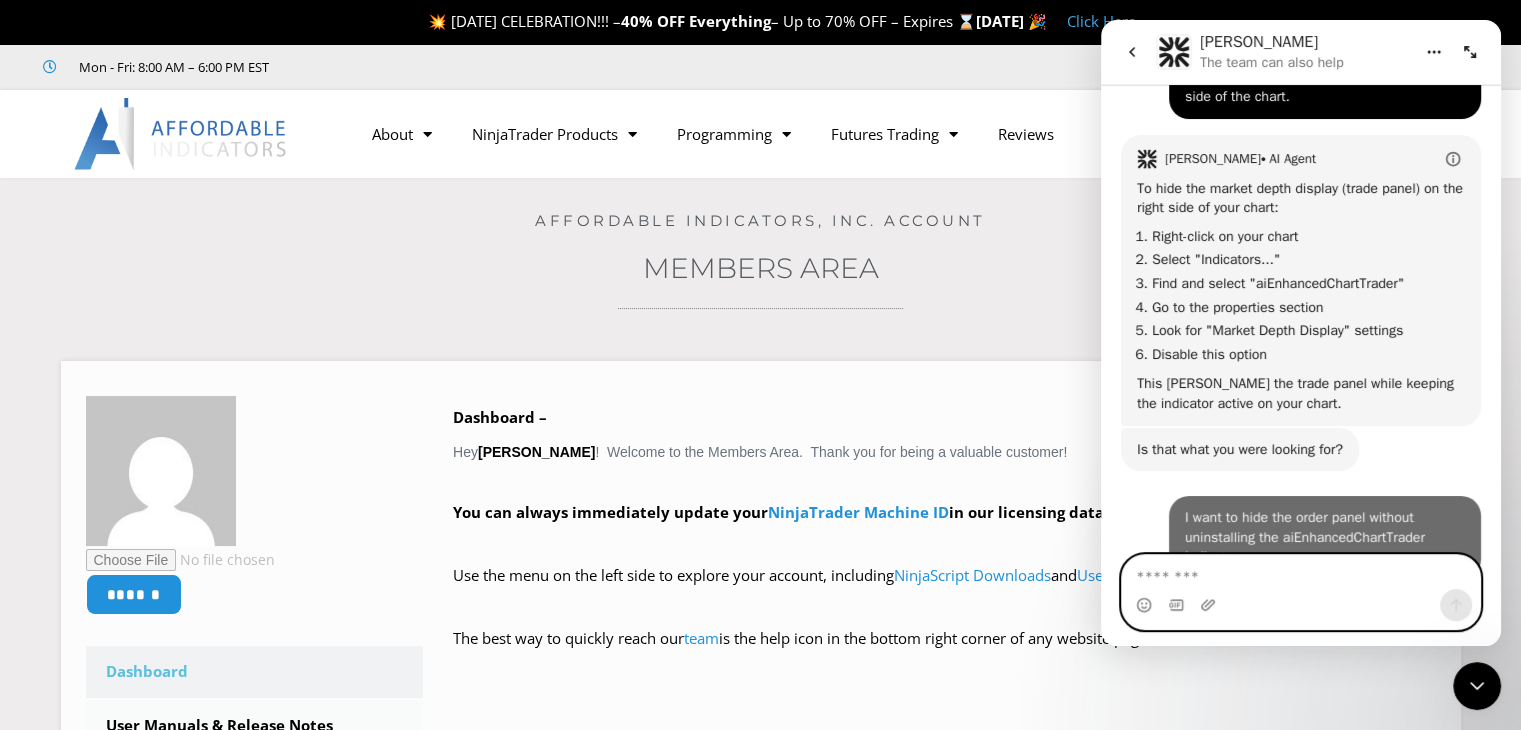 scroll, scrollTop: 3144, scrollLeft: 0, axis: vertical 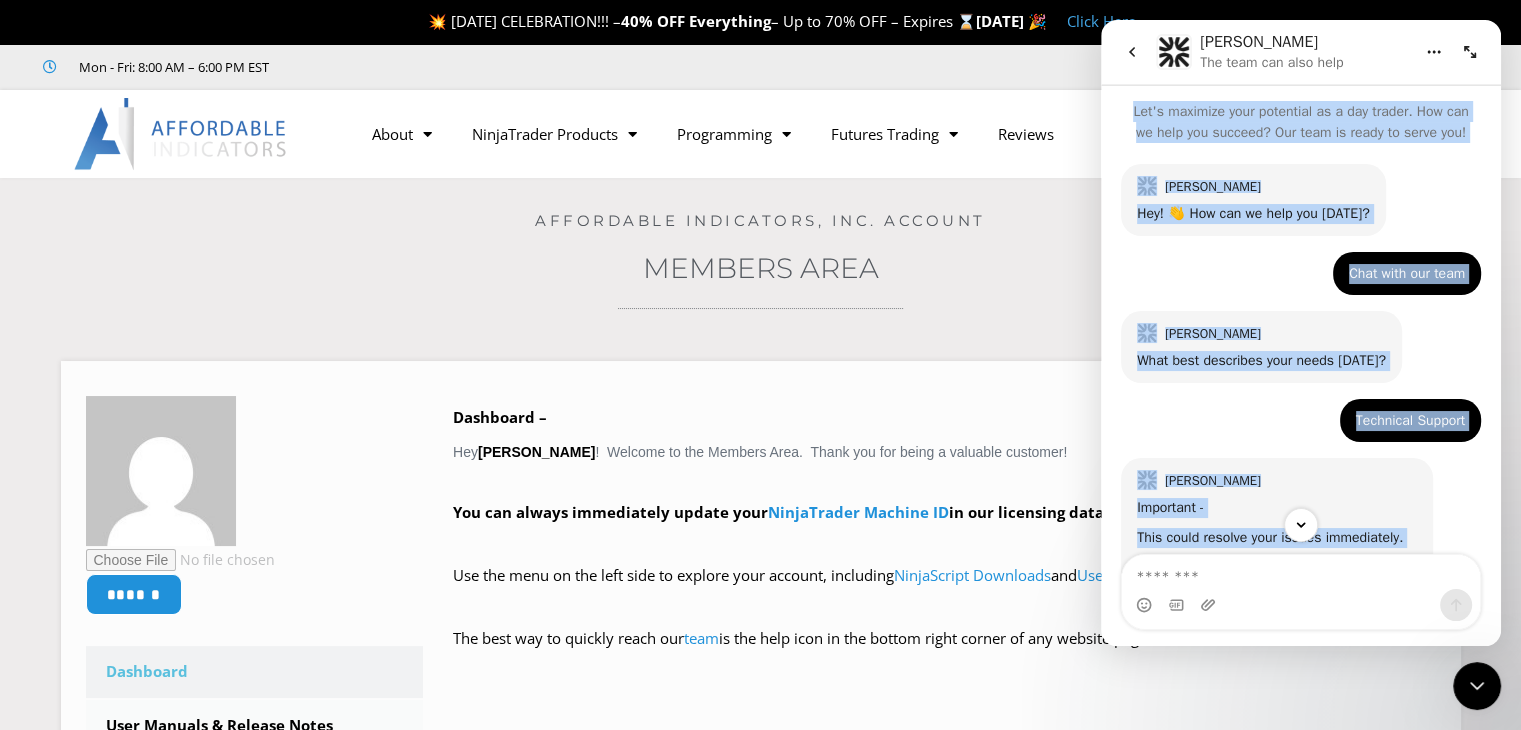drag, startPoint x: 1280, startPoint y: 517, endPoint x: 1126, endPoint y: 101, distance: 443.5899 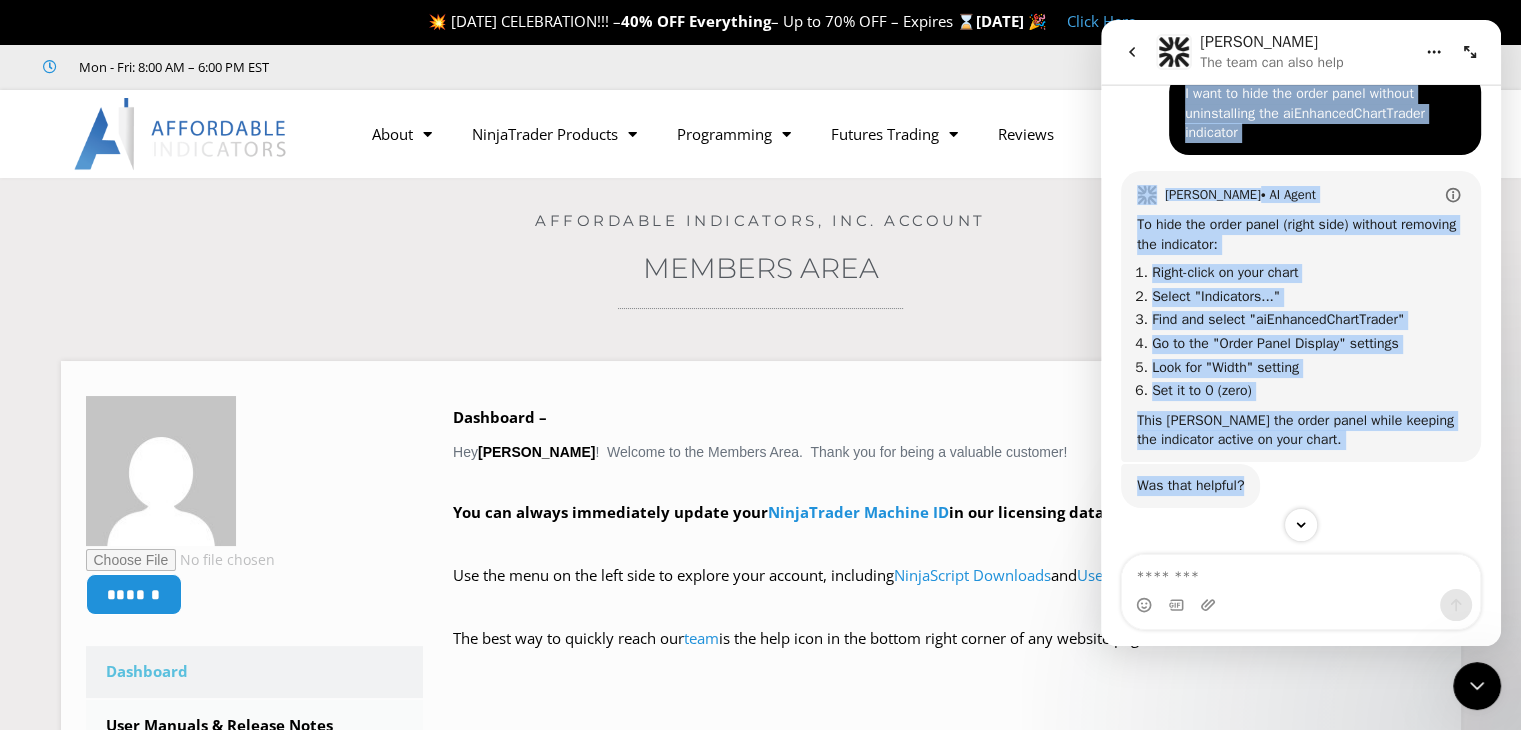 scroll, scrollTop: 3496, scrollLeft: 0, axis: vertical 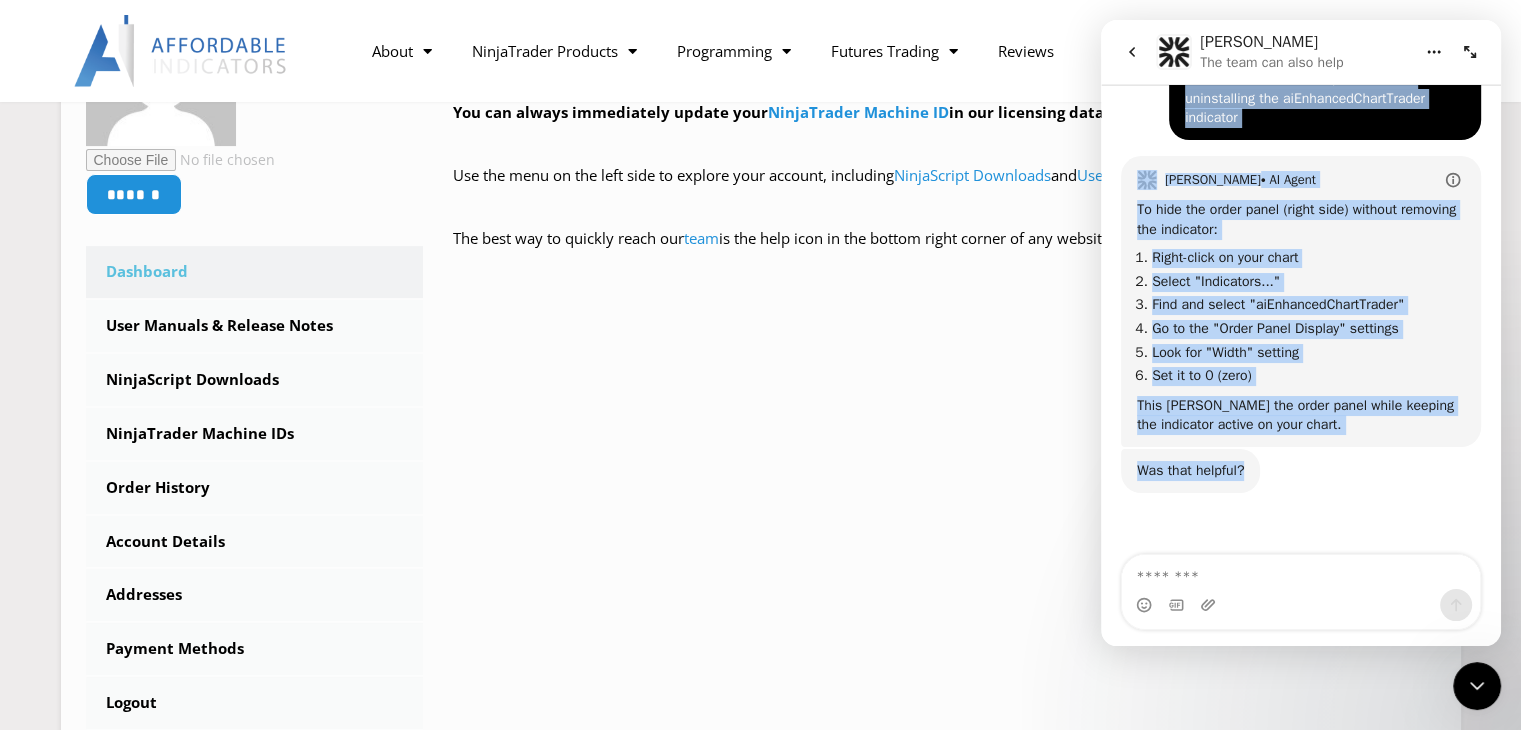 copy on "Let's maximize your potential as a day trader. How can we help you succeed? Our team is ready to serve you! Solomon Hey! 👋 How can we help you today? Solomon  •  11h ago Chat with our team Gurjot  •  11h ago Solomon What best describes your needs today? Solomon  •  11h ago Technical Support Gurjot  •  11h ago Solomon Important - This could resolve your issues immediately. Confirm you are on the latest download of our software and NinjaTrader. Check Software Version Solomon  •  11h ago What product do you need help with? Solomon  •  11h ago Enhanced Chart Trader Gurjot  •  11h ago Solomon Please include specific details or questions below 👇 ​ More information is always better. This will help us address your needs efficiently. Solomon  •  11h ago I had to reinstall Ninja Trader on my laptop. The machine ID is the same but my Enhanced Chat trader no longer shows up on my chart. I did import the Enhanced Chart Trader zip file. Gurjot  •  11h ago Solomon  • AI Agent After reinstalling NinjaTrader, you need to a..." 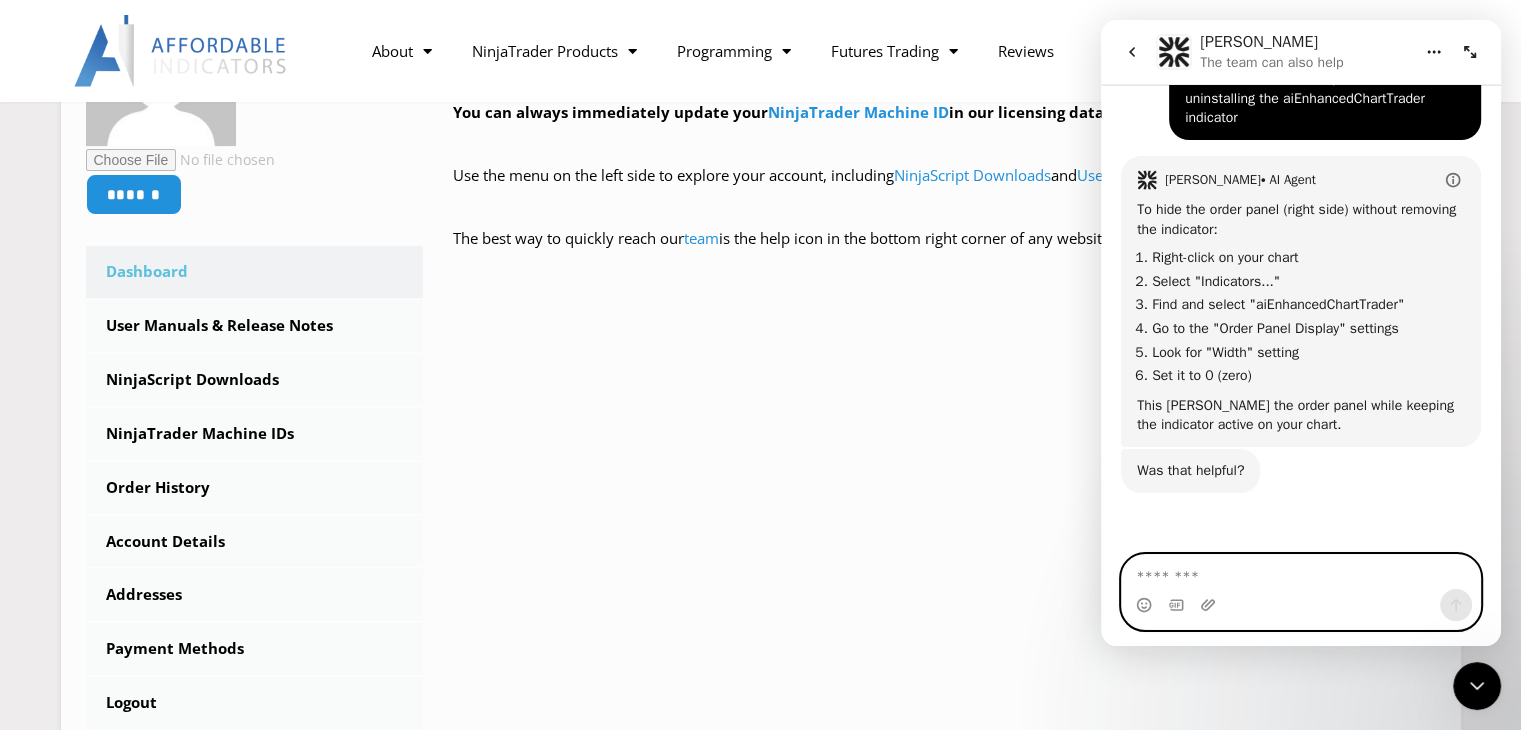 click at bounding box center (1301, 572) 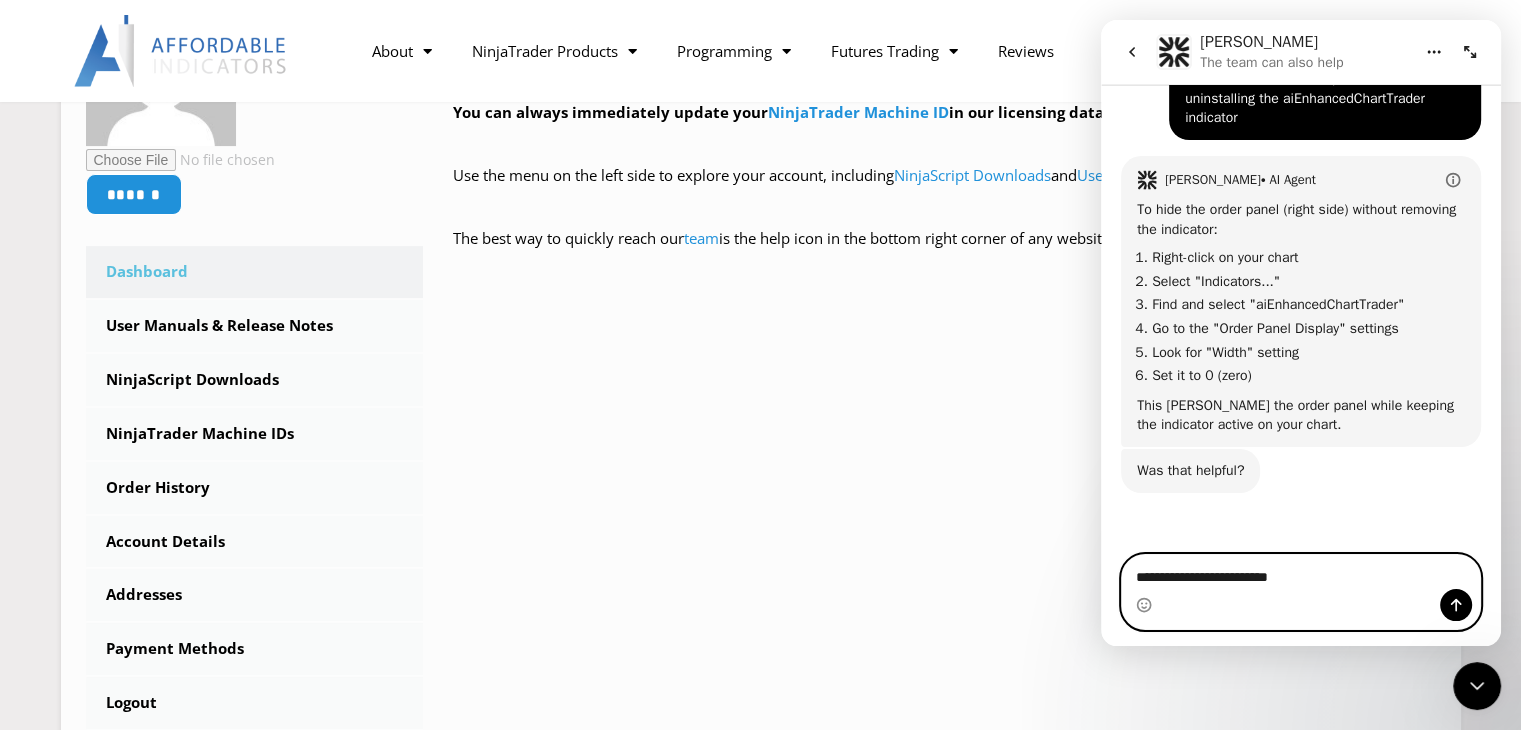 type on "**********" 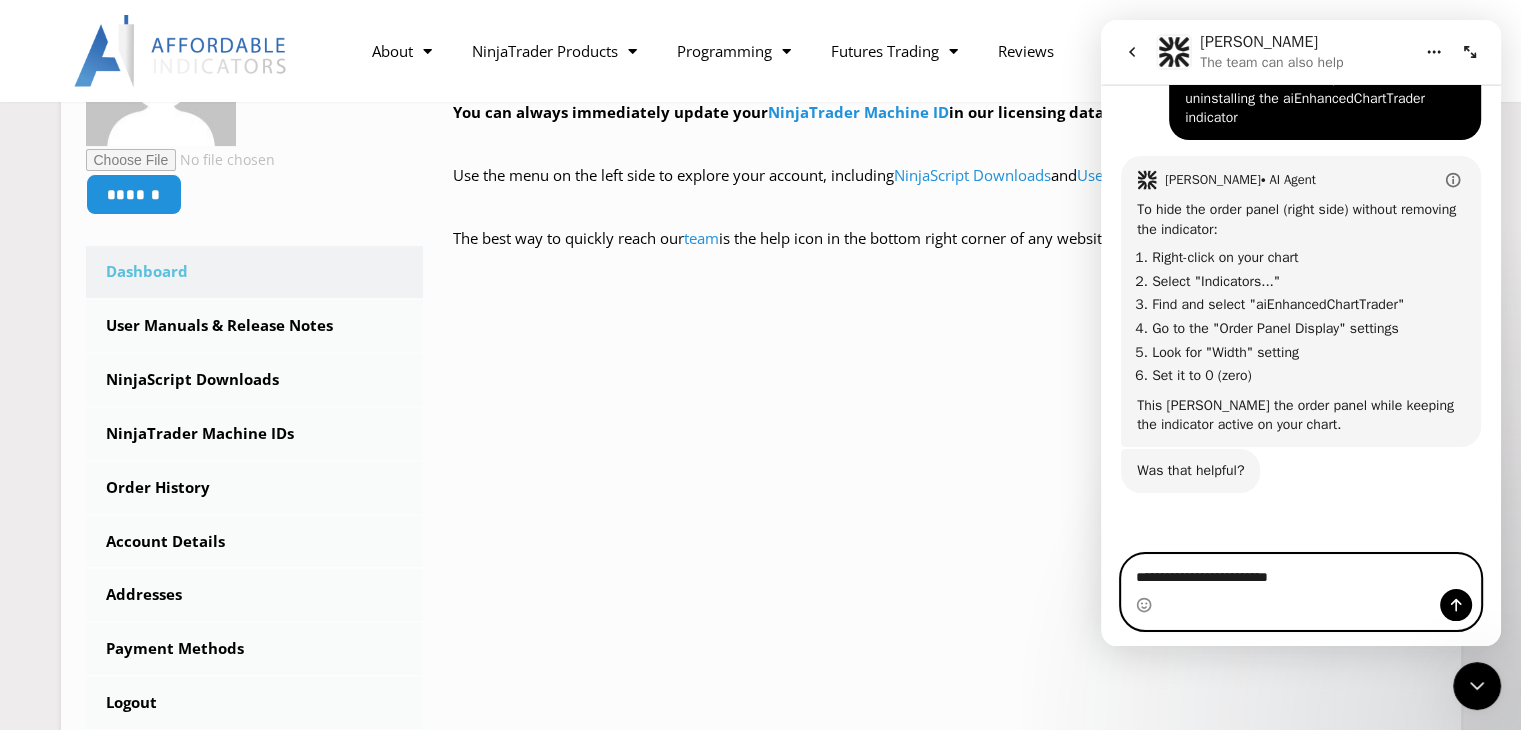 type 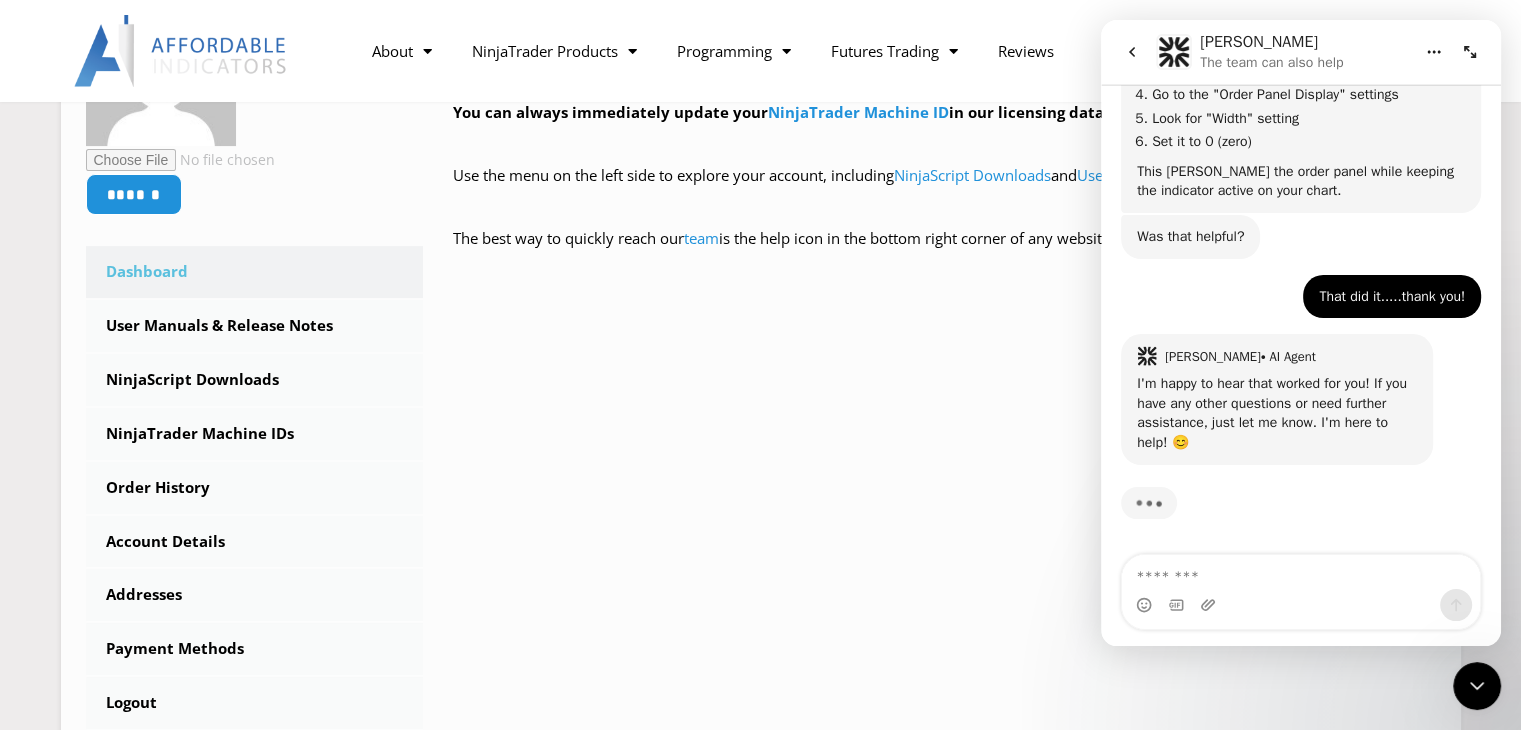 scroll, scrollTop: 3702, scrollLeft: 0, axis: vertical 